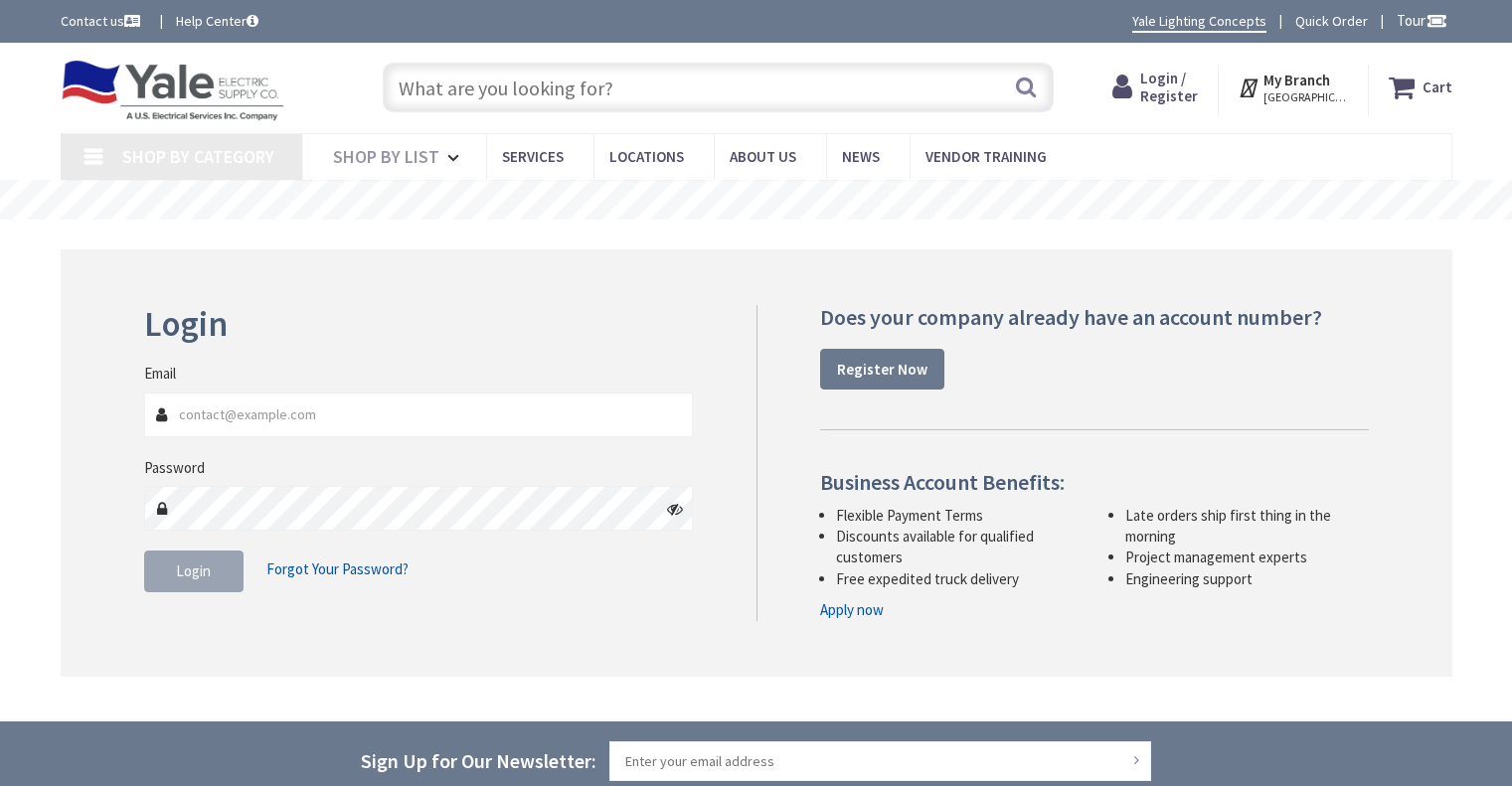 scroll, scrollTop: 0, scrollLeft: 0, axis: both 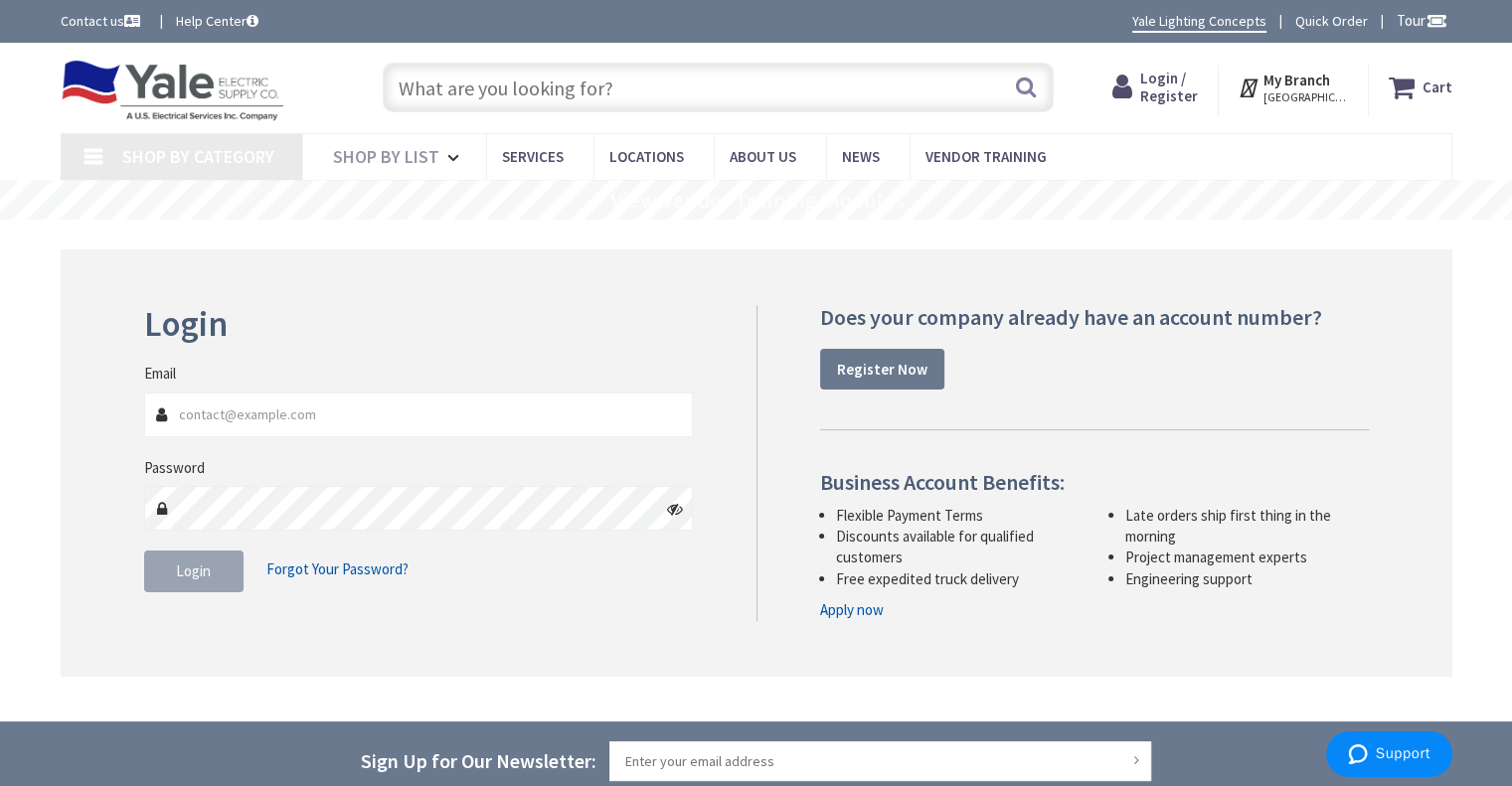 type on "[GEOGRAPHIC_DATA], [GEOGRAPHIC_DATA]" 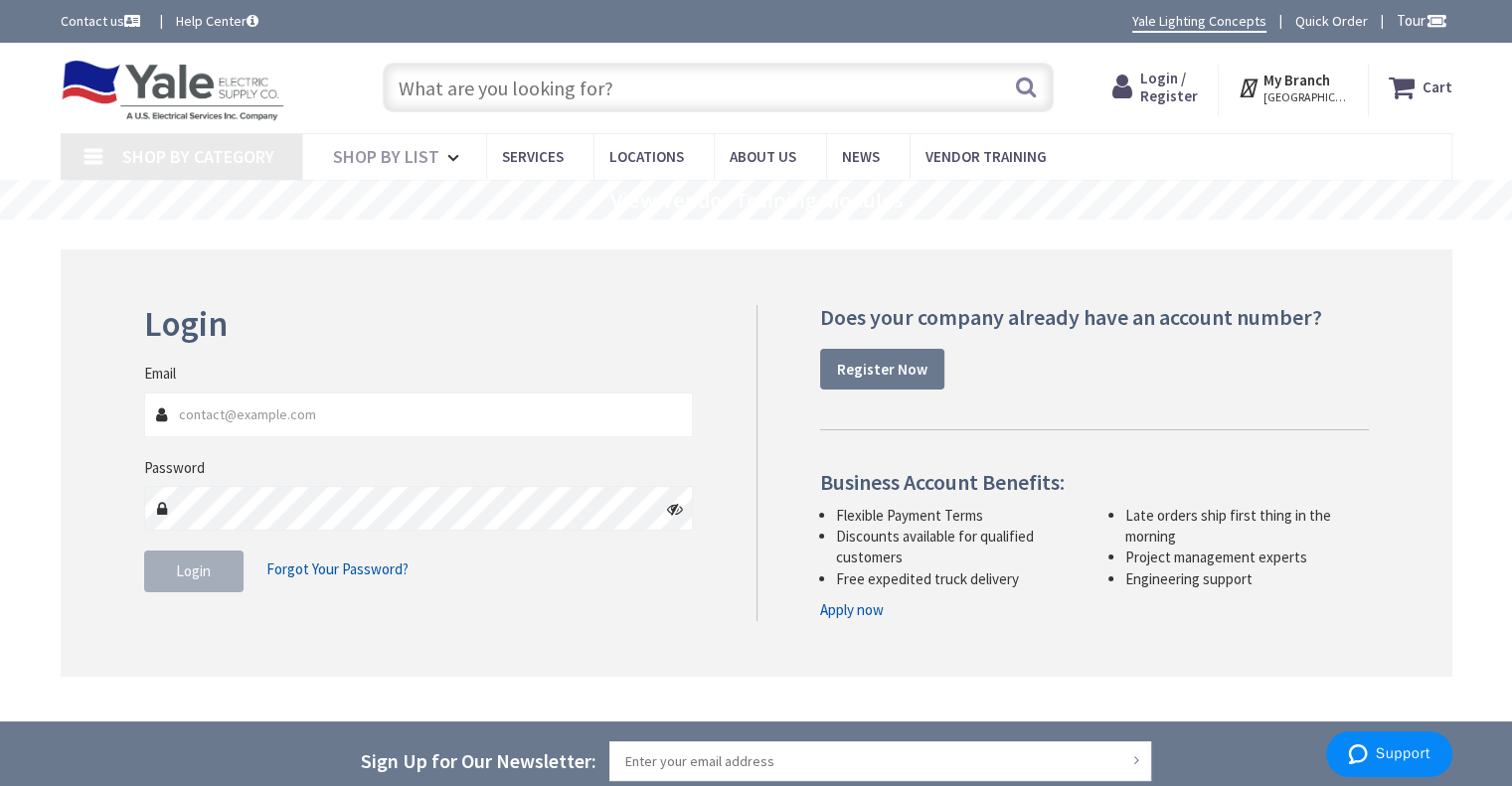 type on "[EMAIL_ADDRESS][DOMAIN_NAME]" 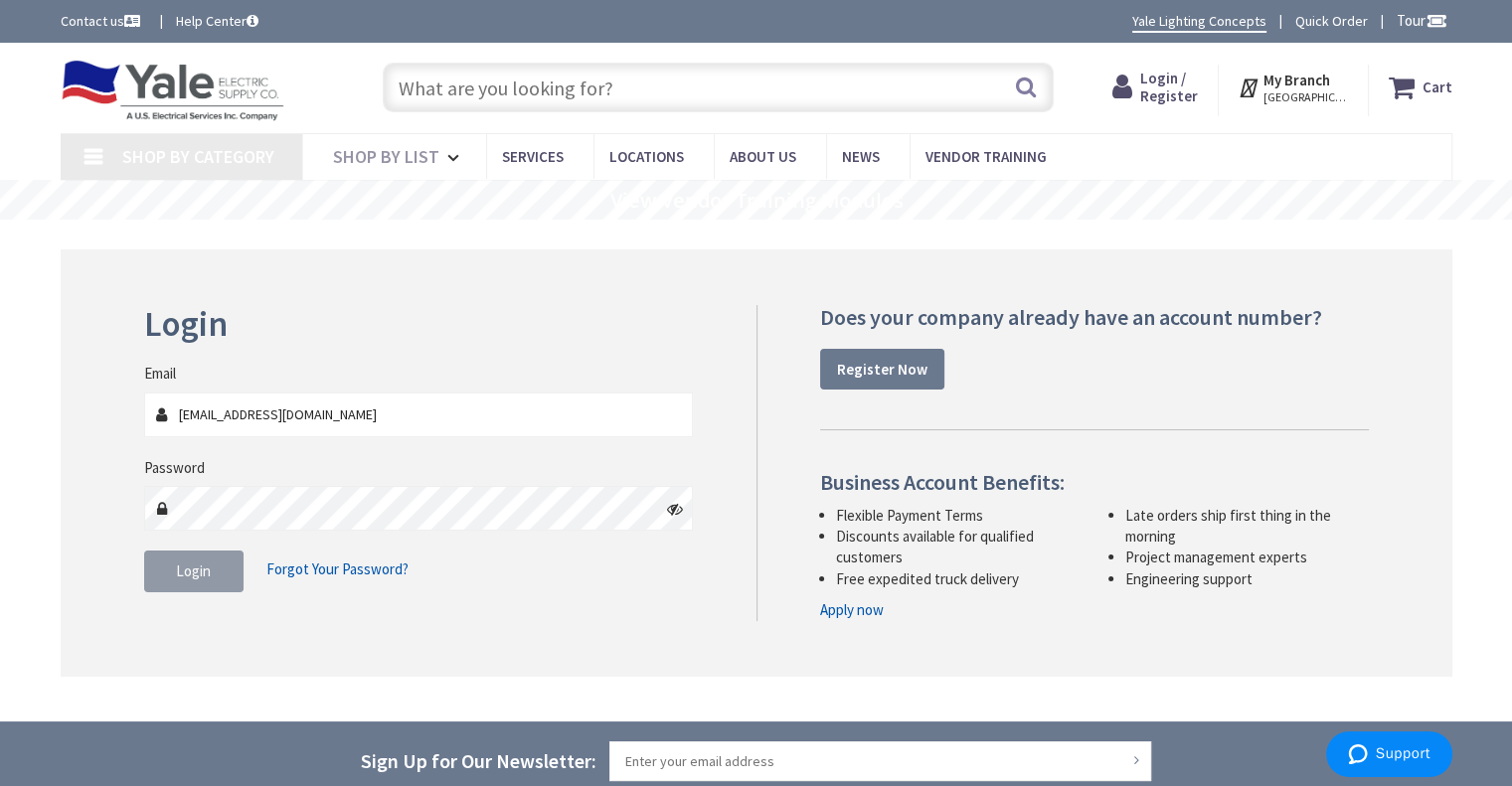 click on "Login" at bounding box center [193, 570] 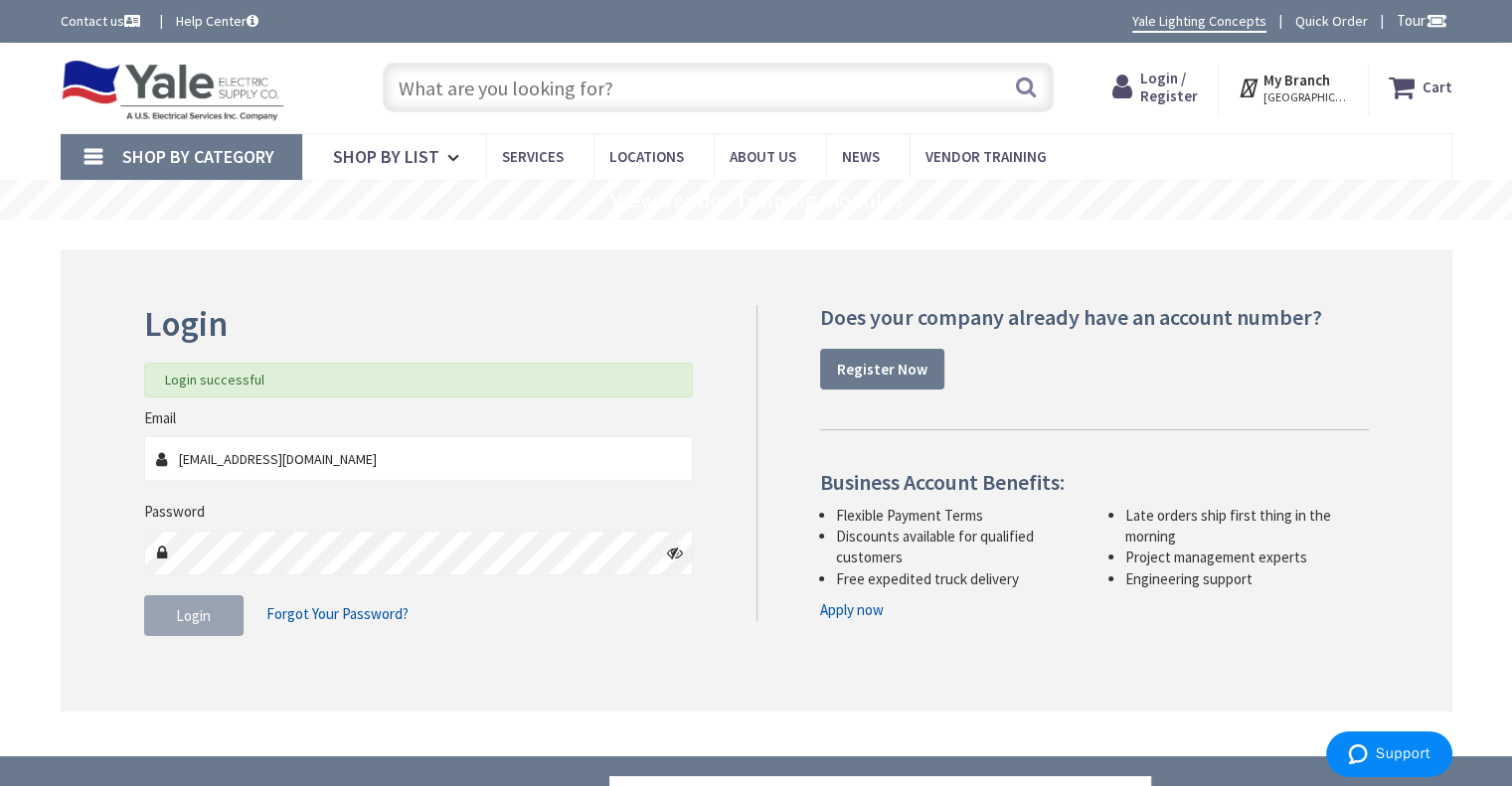 click at bounding box center (718, 87) 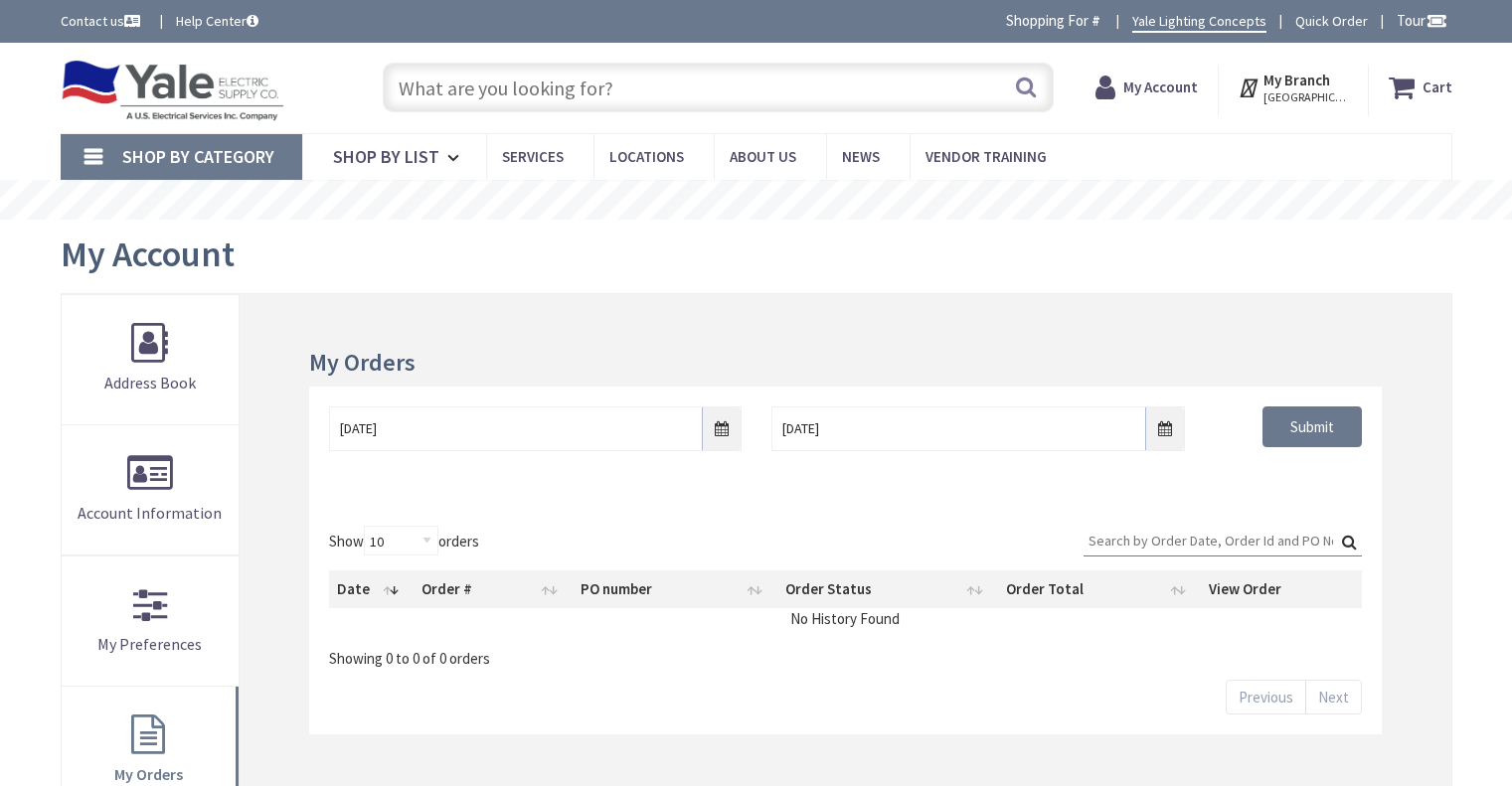 scroll, scrollTop: 0, scrollLeft: 0, axis: both 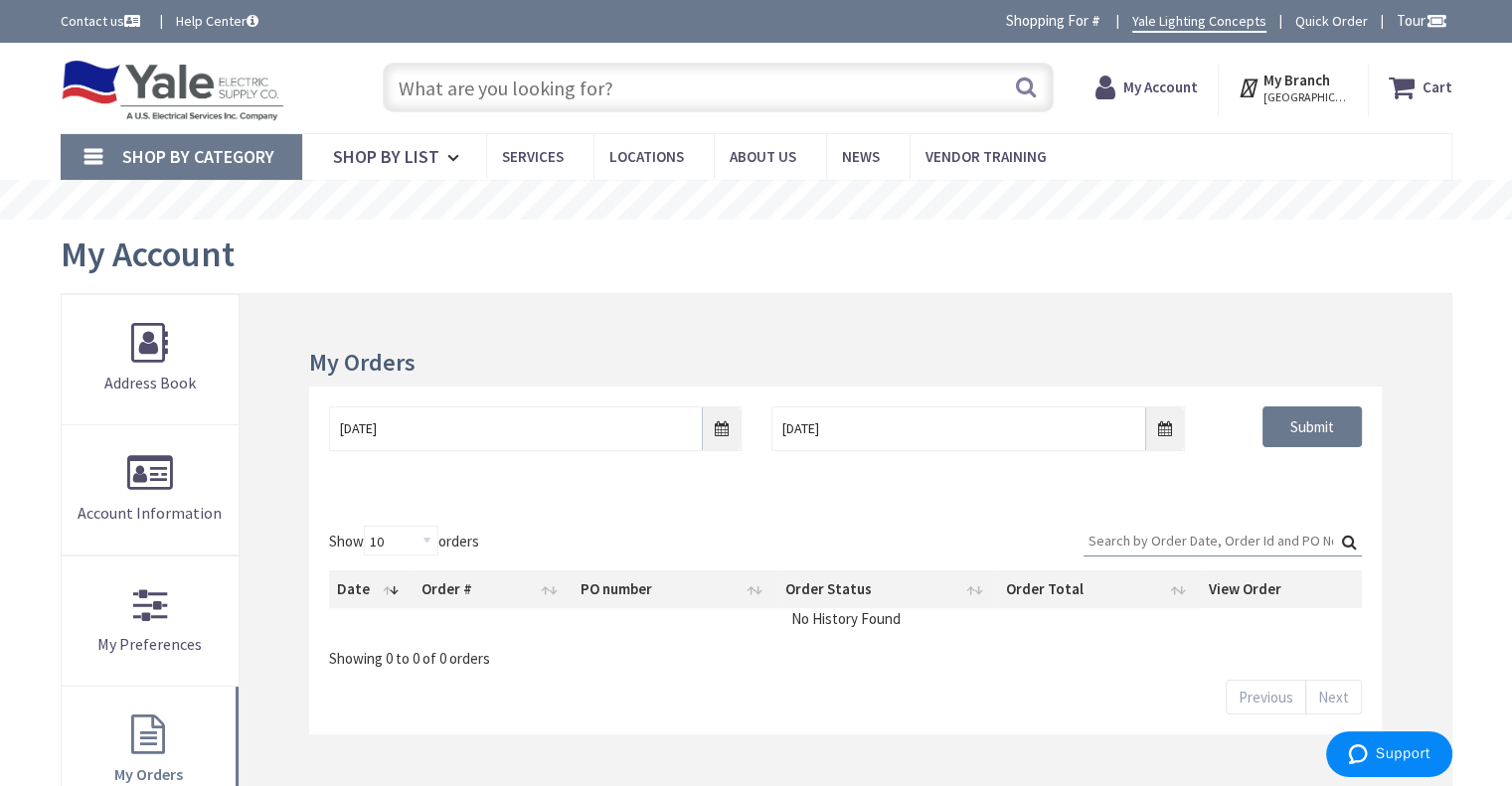 click at bounding box center (718, 87) 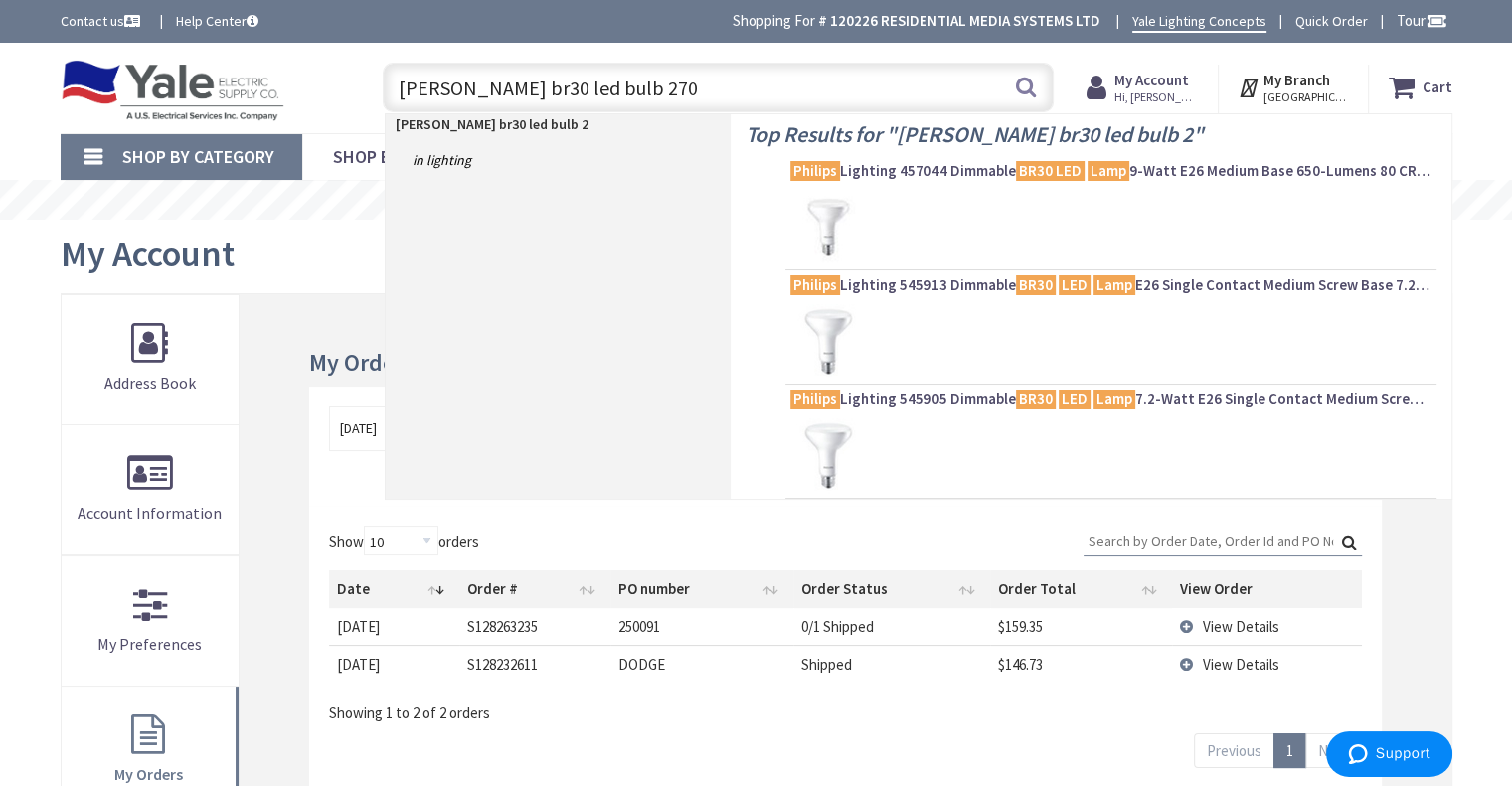 type on "phillips br30 led bulb 2700" 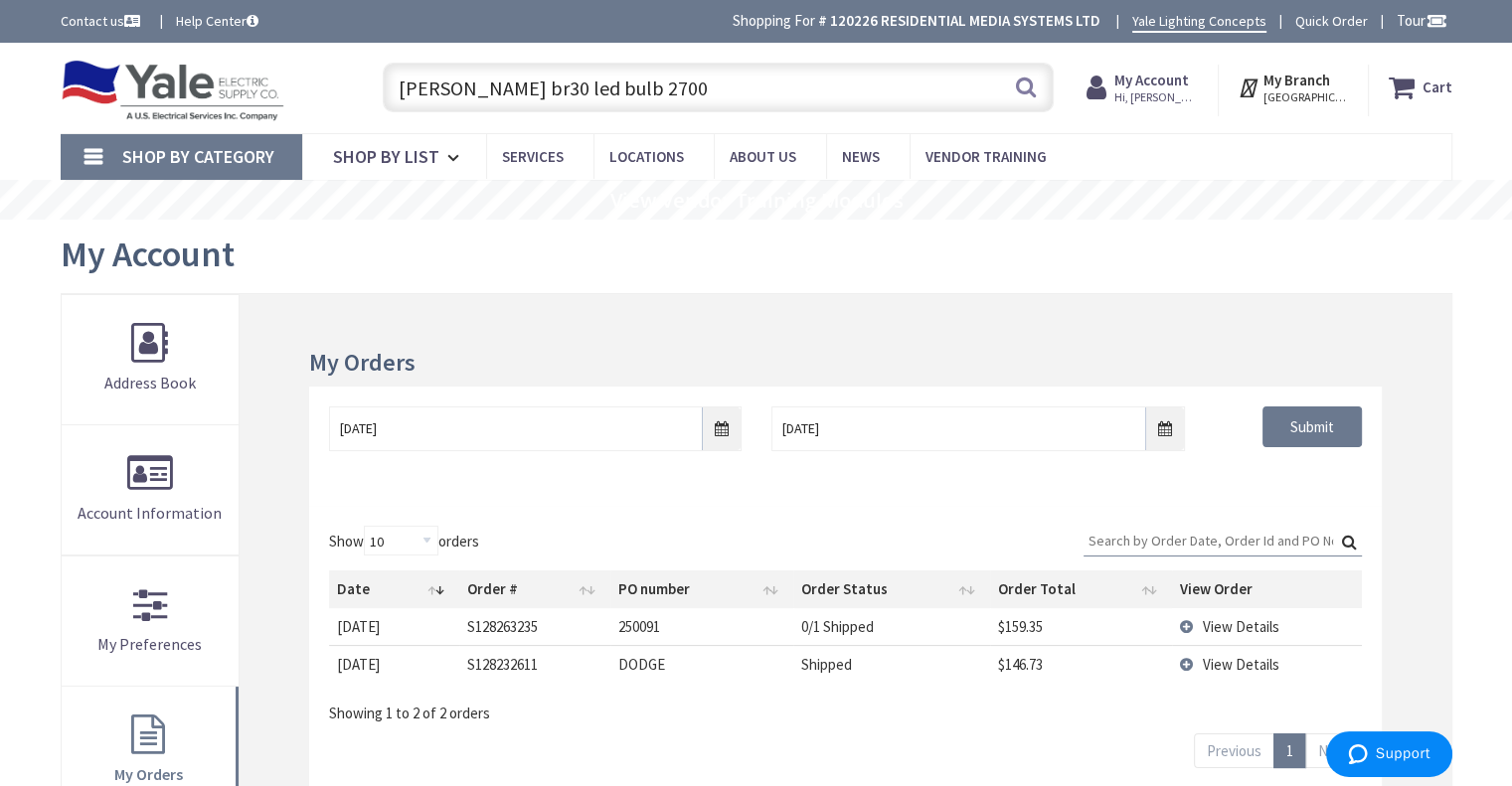 scroll, scrollTop: 0, scrollLeft: 0, axis: both 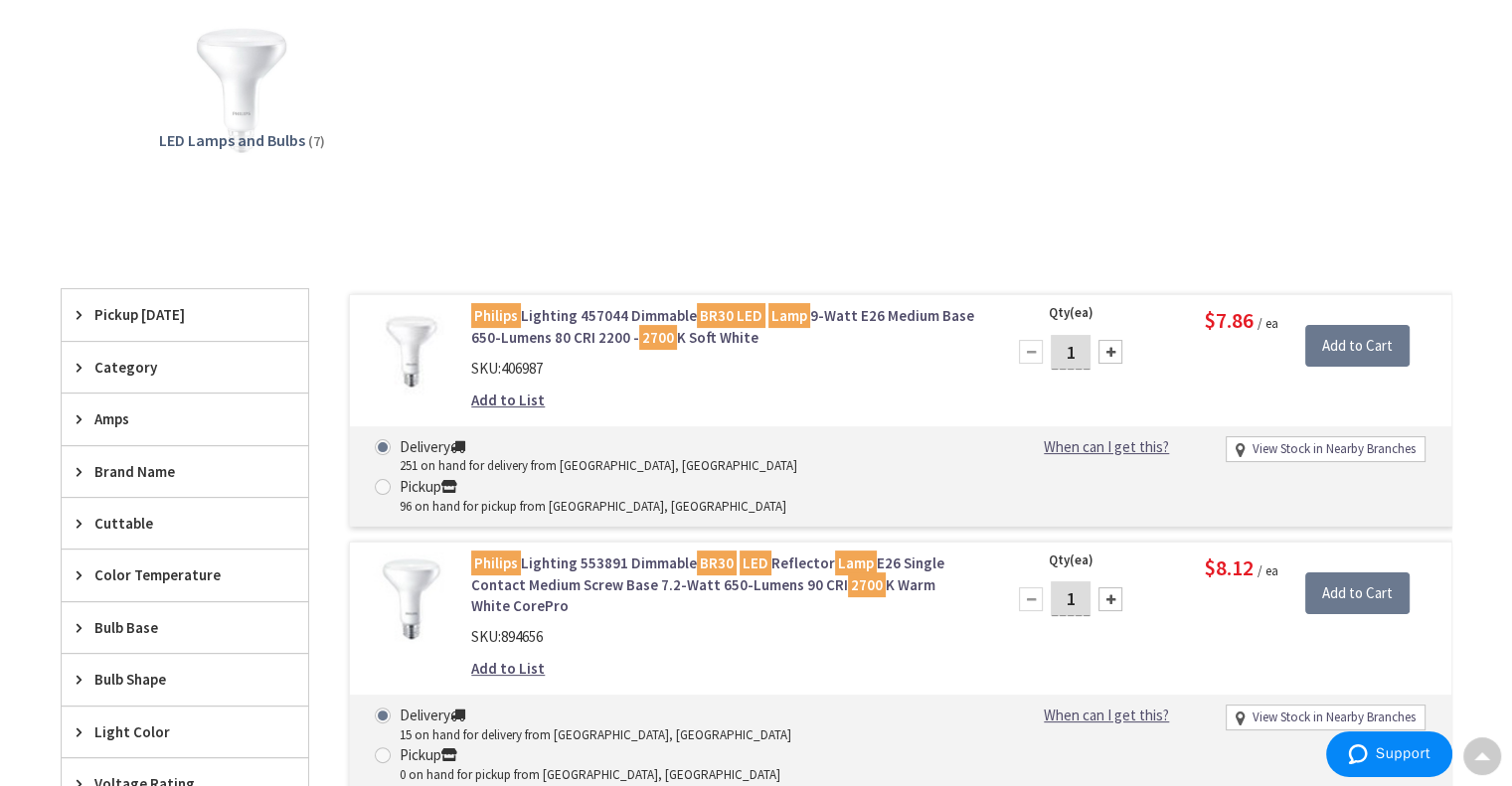 click on "1" at bounding box center (1071, 598) 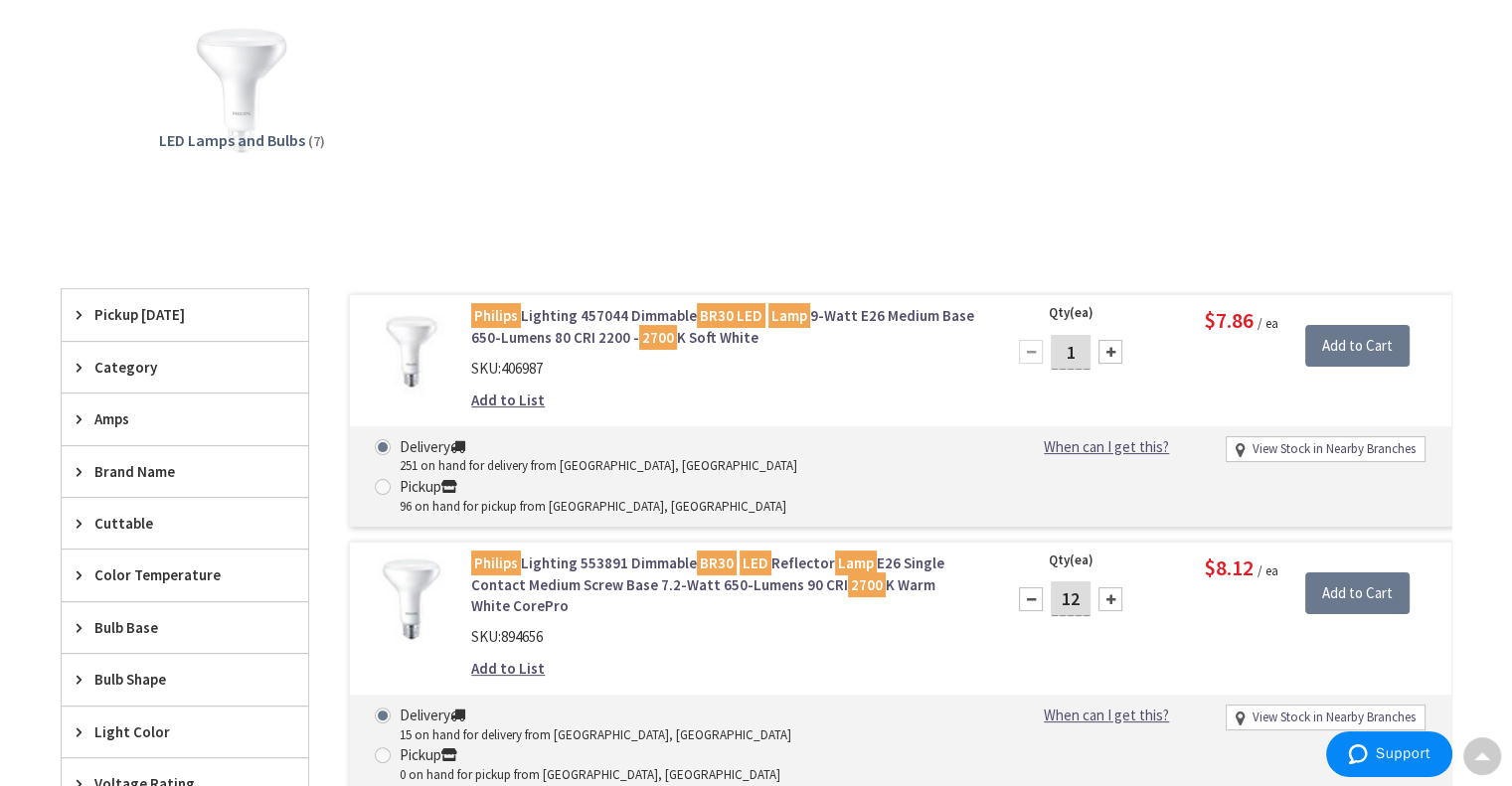 click on "12" at bounding box center (1071, 598) 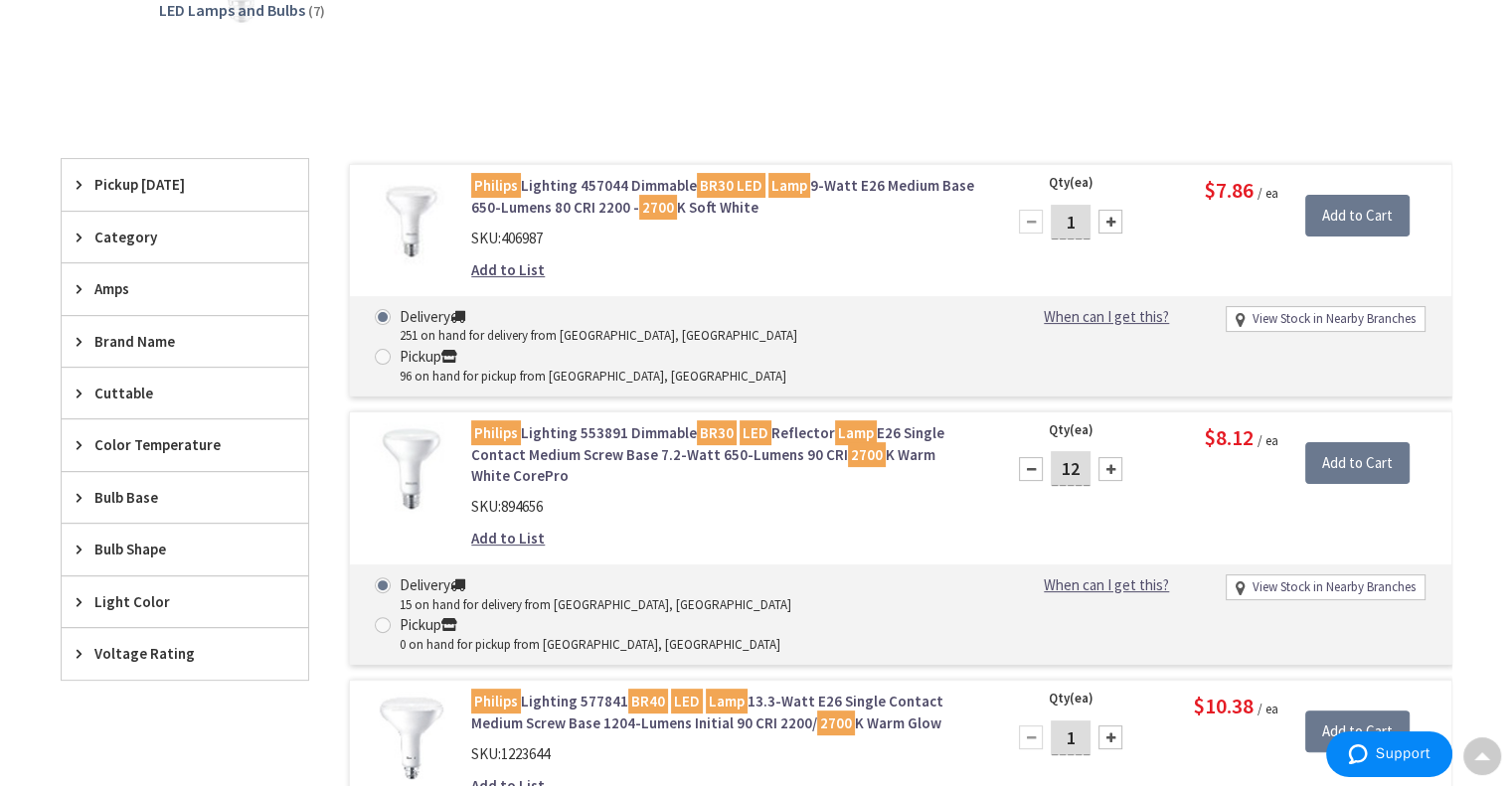 scroll, scrollTop: 471, scrollLeft: 0, axis: vertical 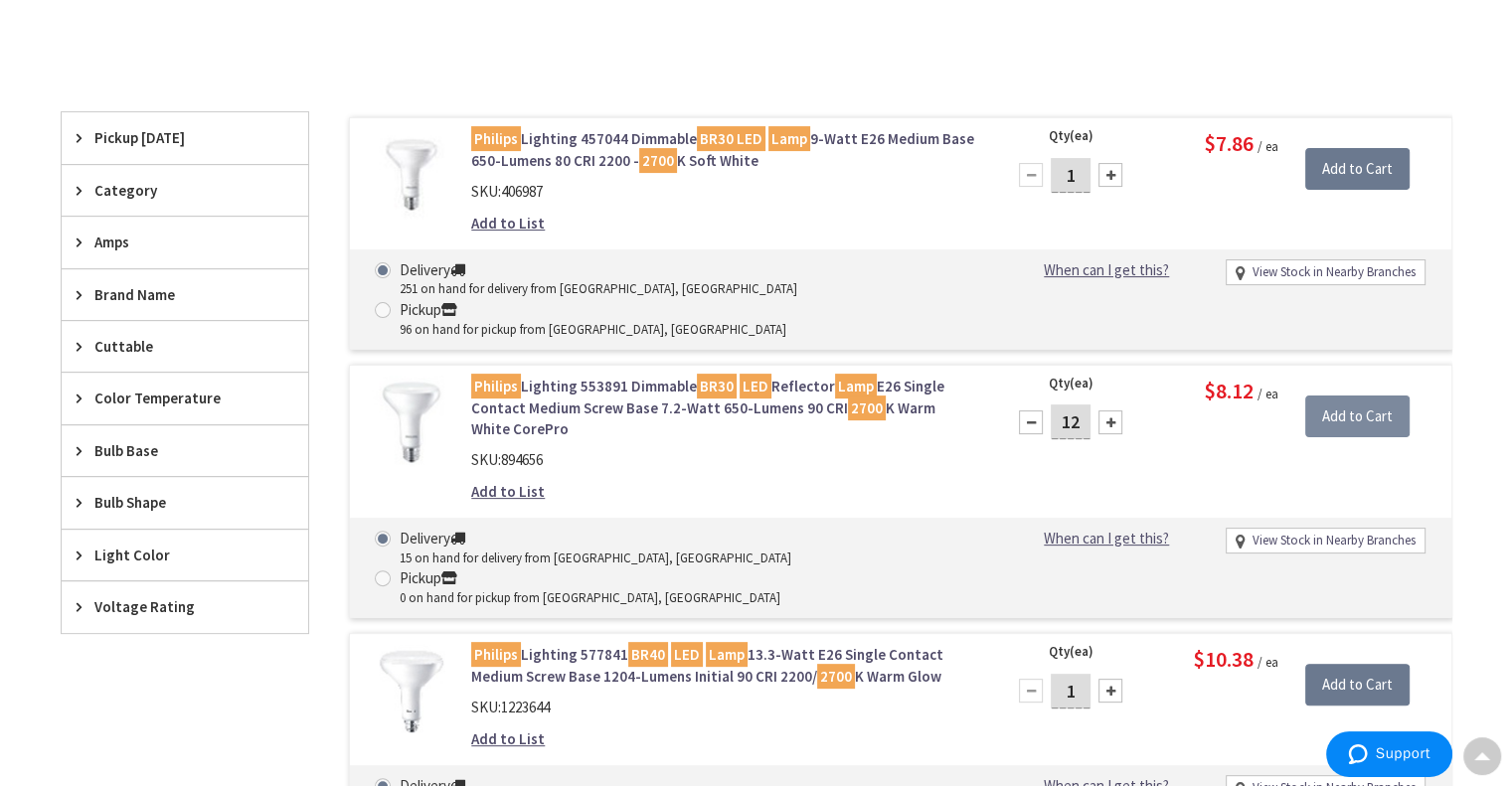 type on "12" 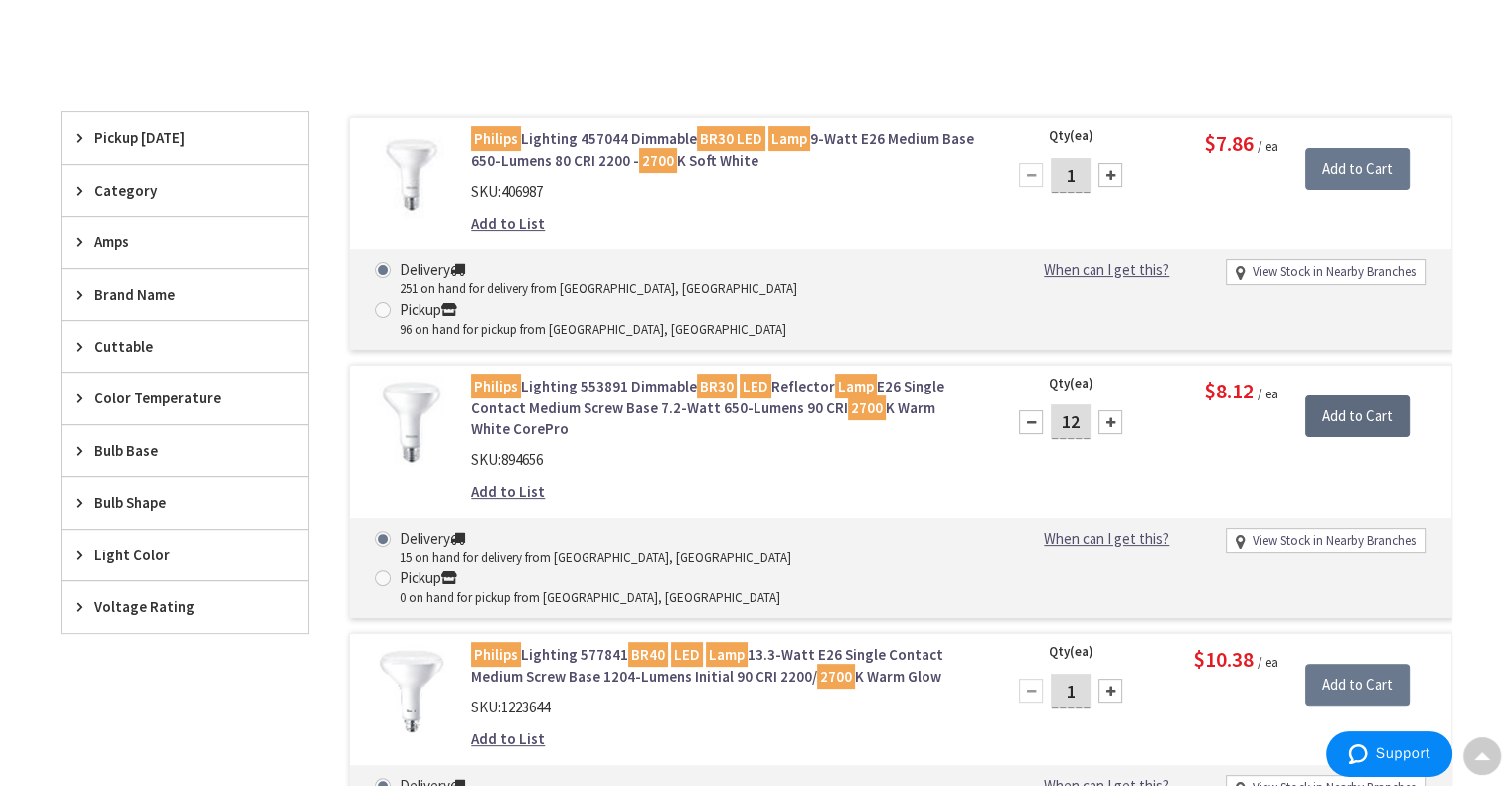 click on "Add to Cart" at bounding box center [1357, 416] 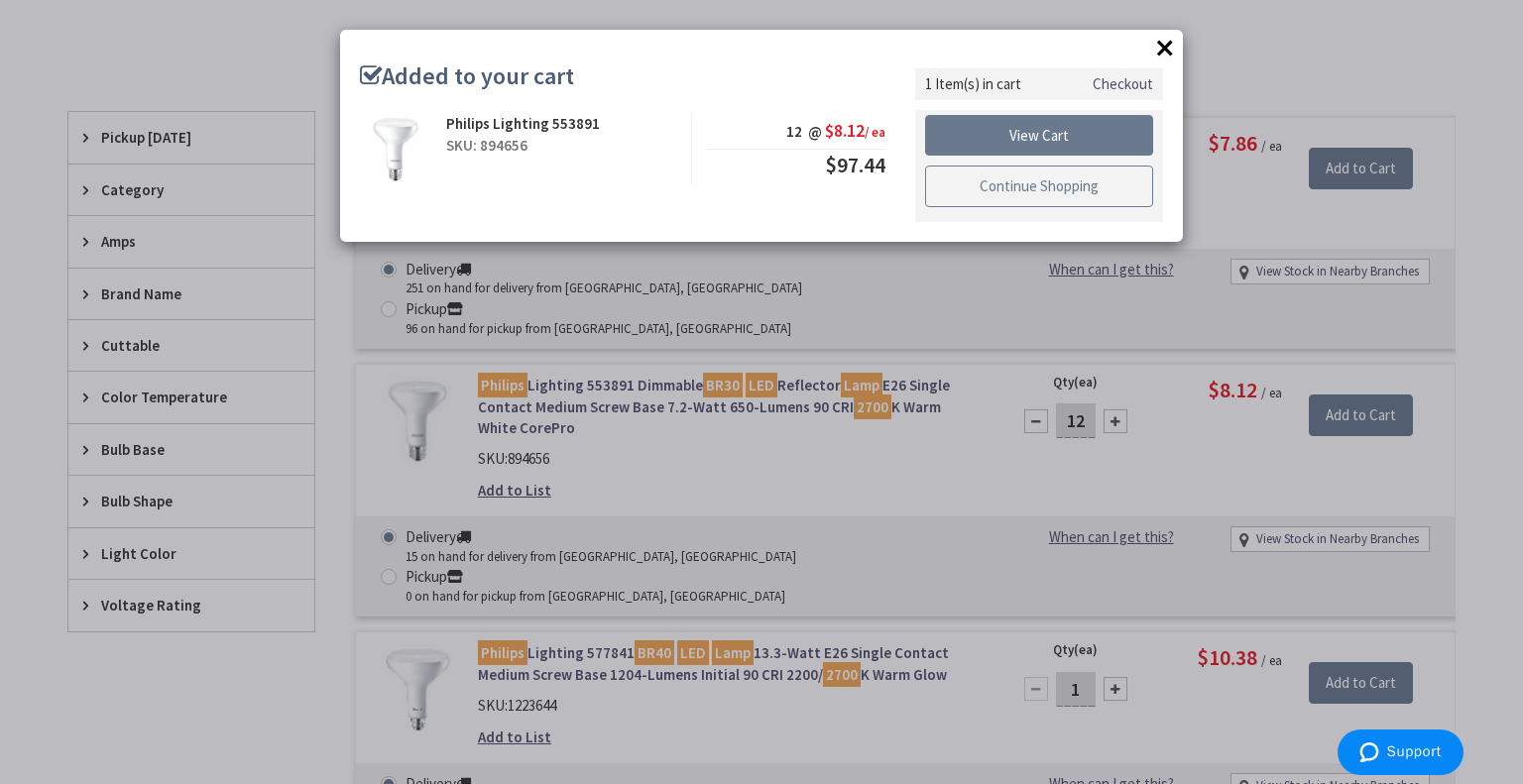 click on "Continue Shopping" at bounding box center [1039, 186] 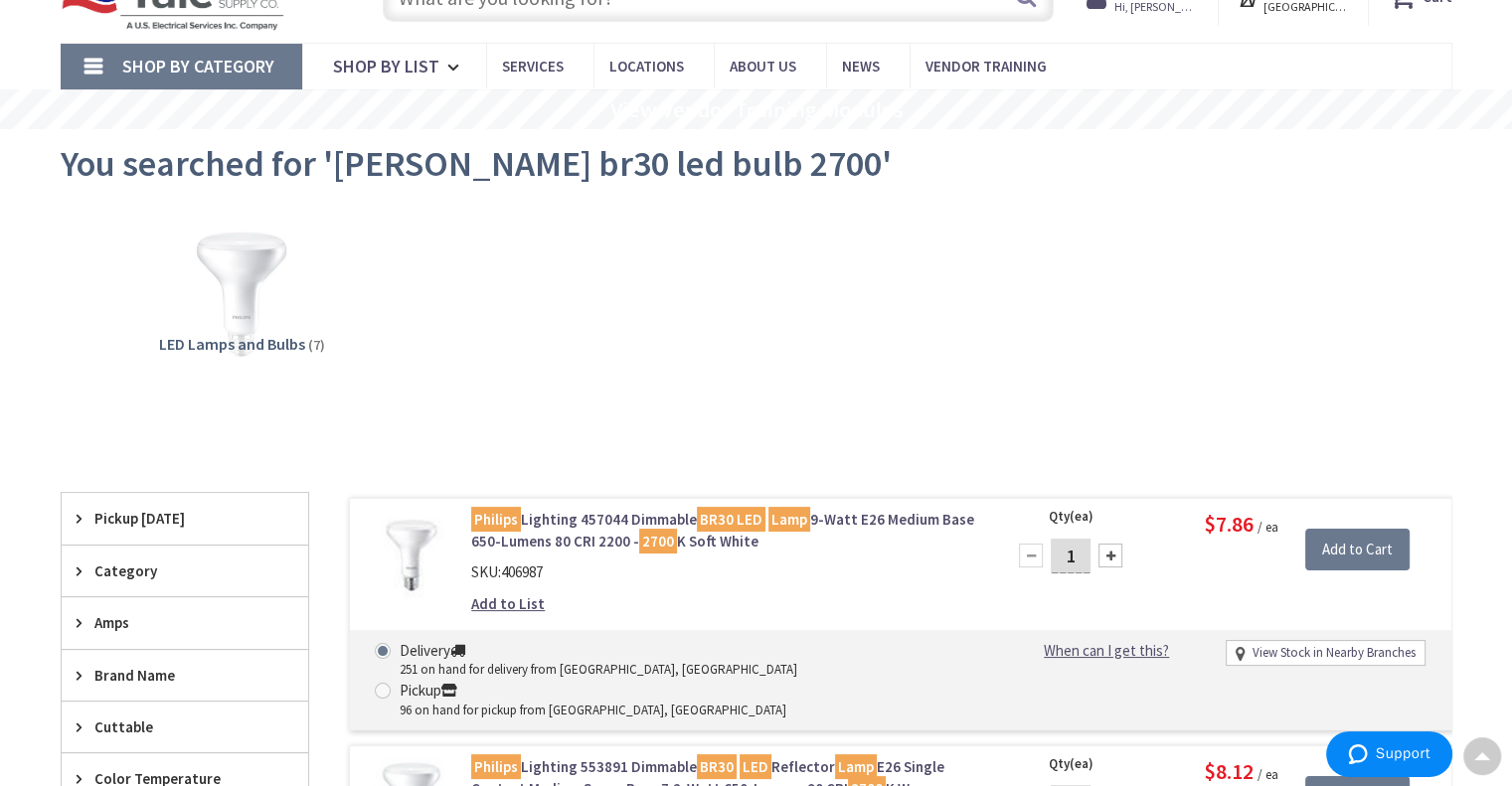 scroll, scrollTop: 0, scrollLeft: 0, axis: both 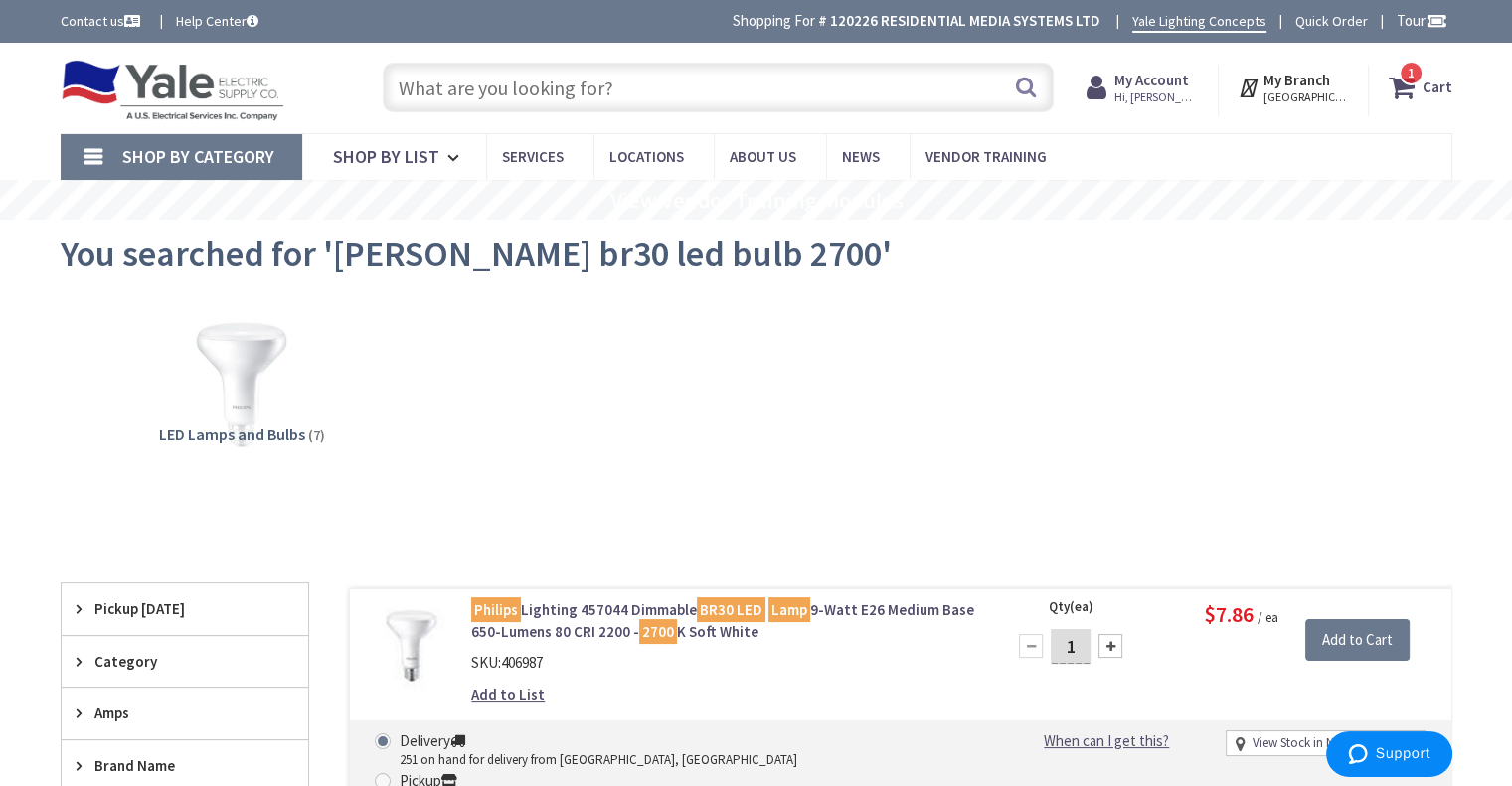 click at bounding box center [718, 87] 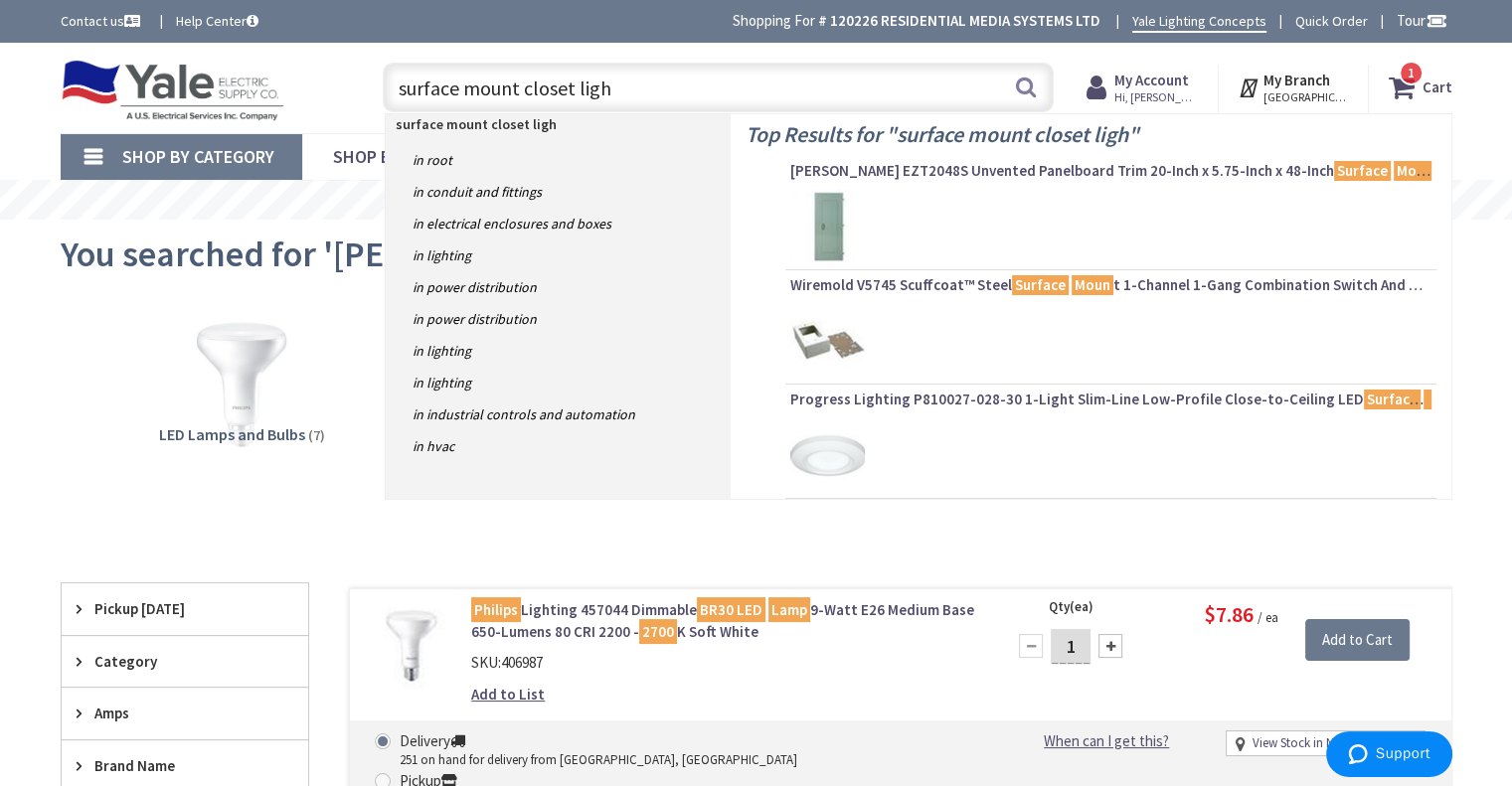 type on "surface mount closet light" 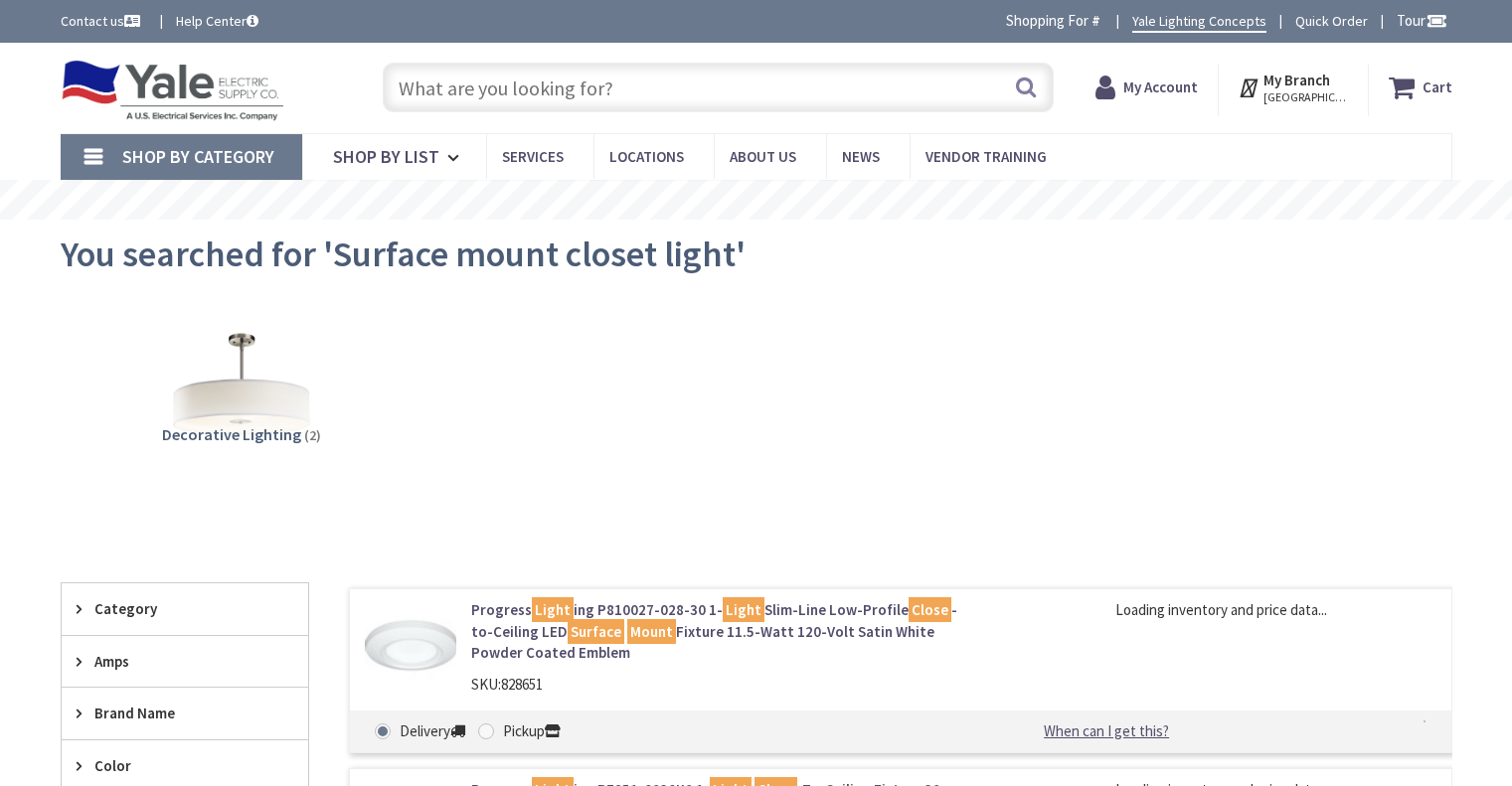 scroll, scrollTop: 0, scrollLeft: 0, axis: both 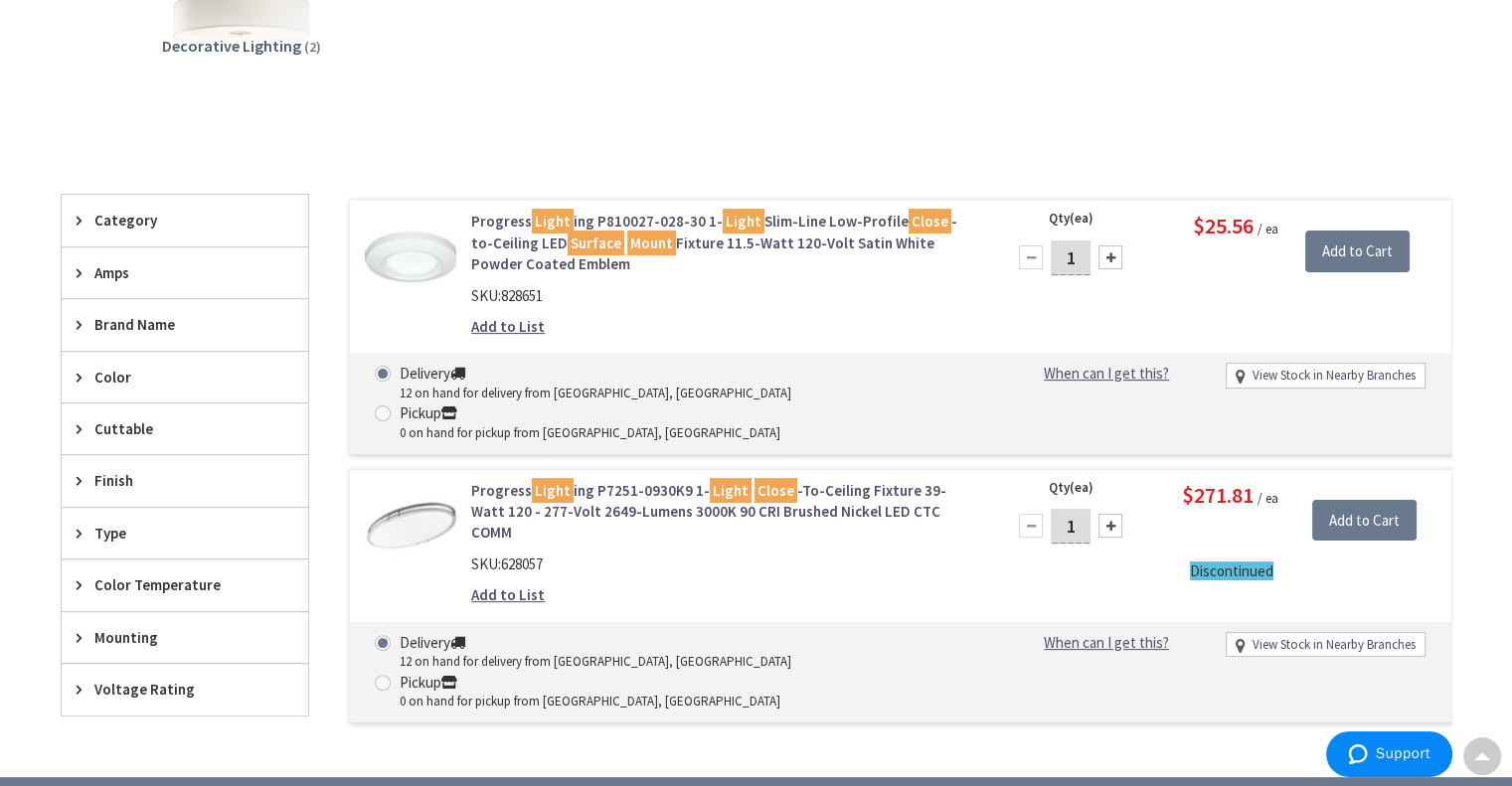 click at bounding box center (1110, 257) 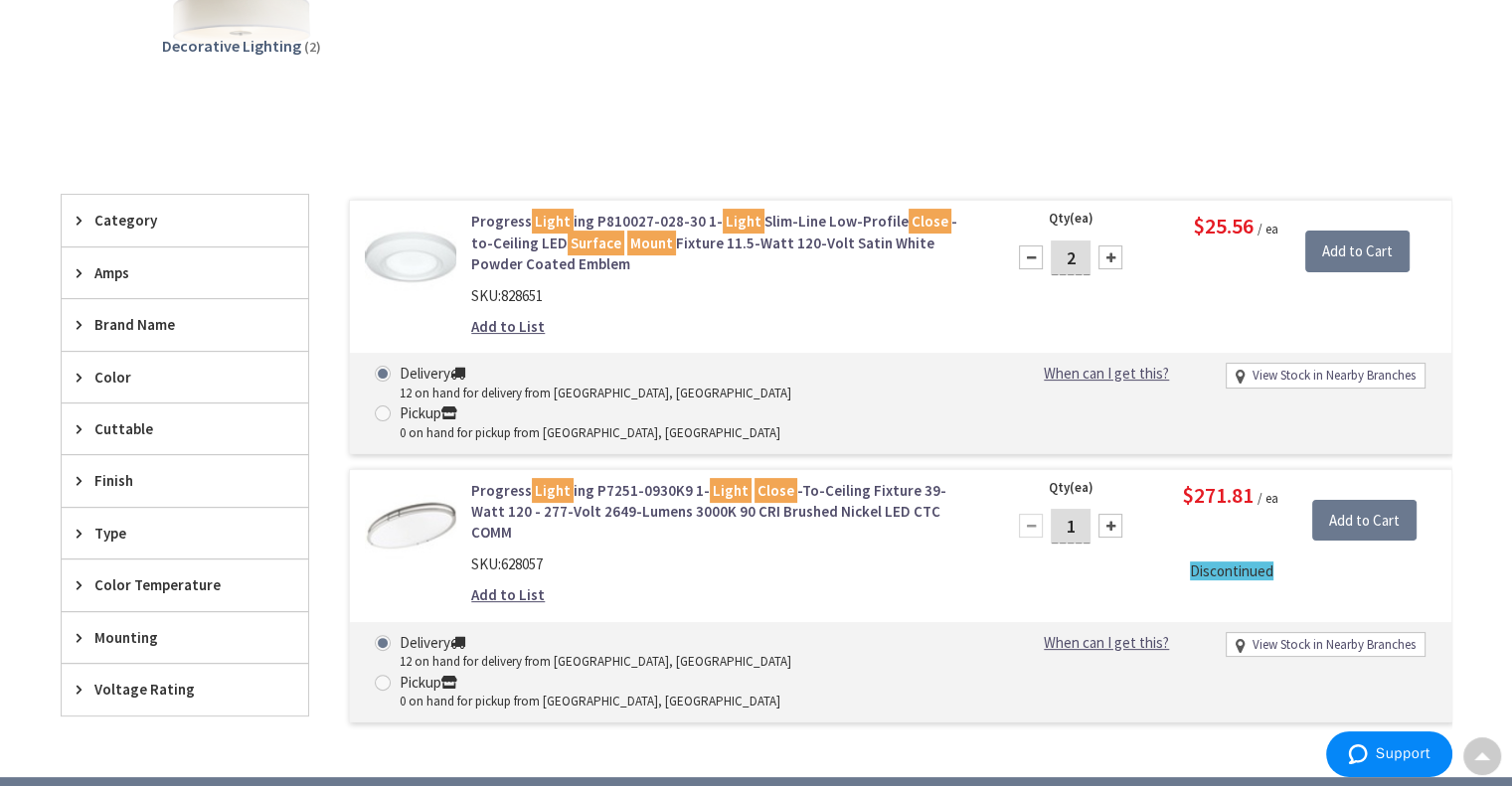 click at bounding box center (1110, 257) 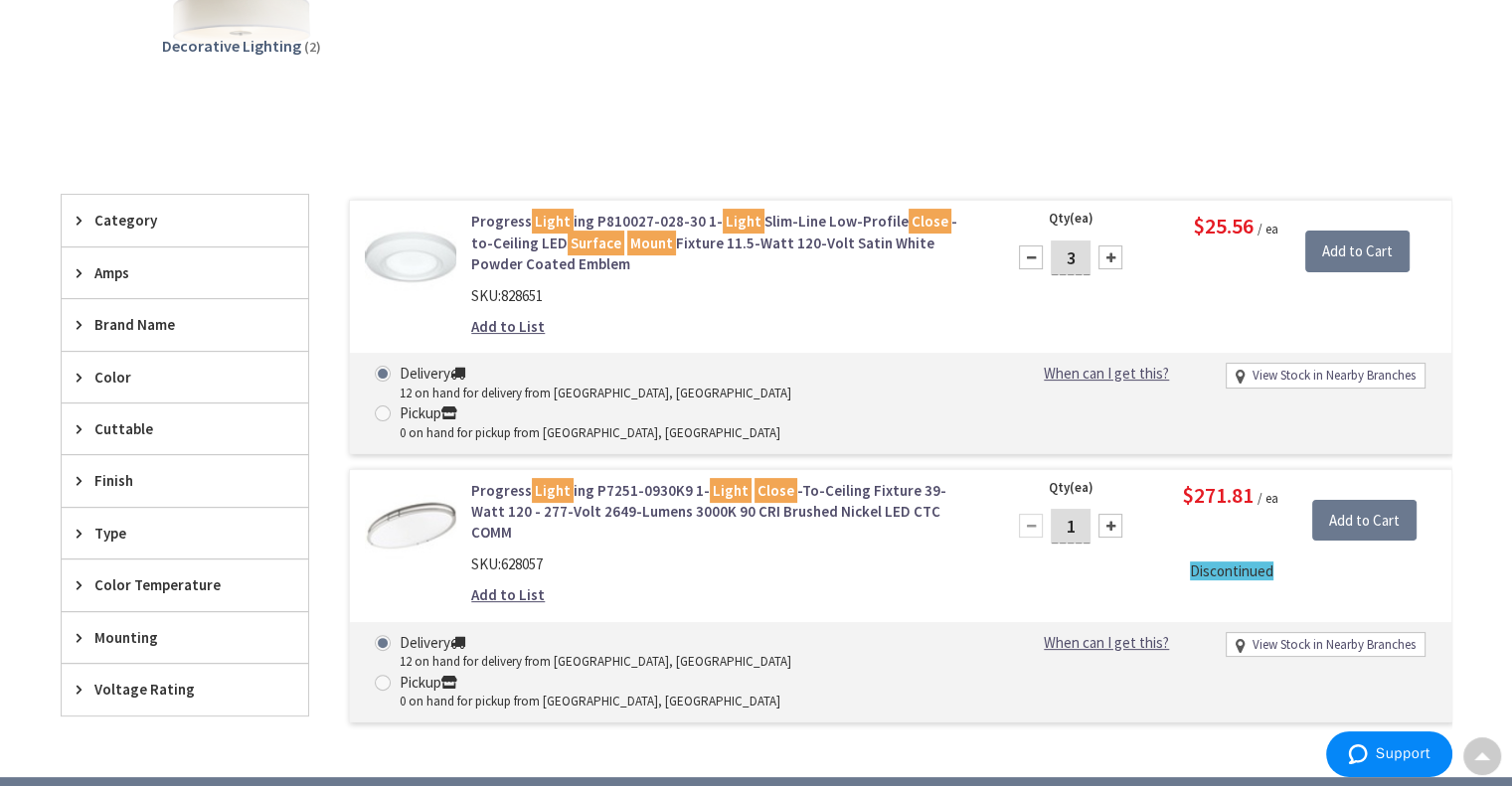 click at bounding box center [1110, 257] 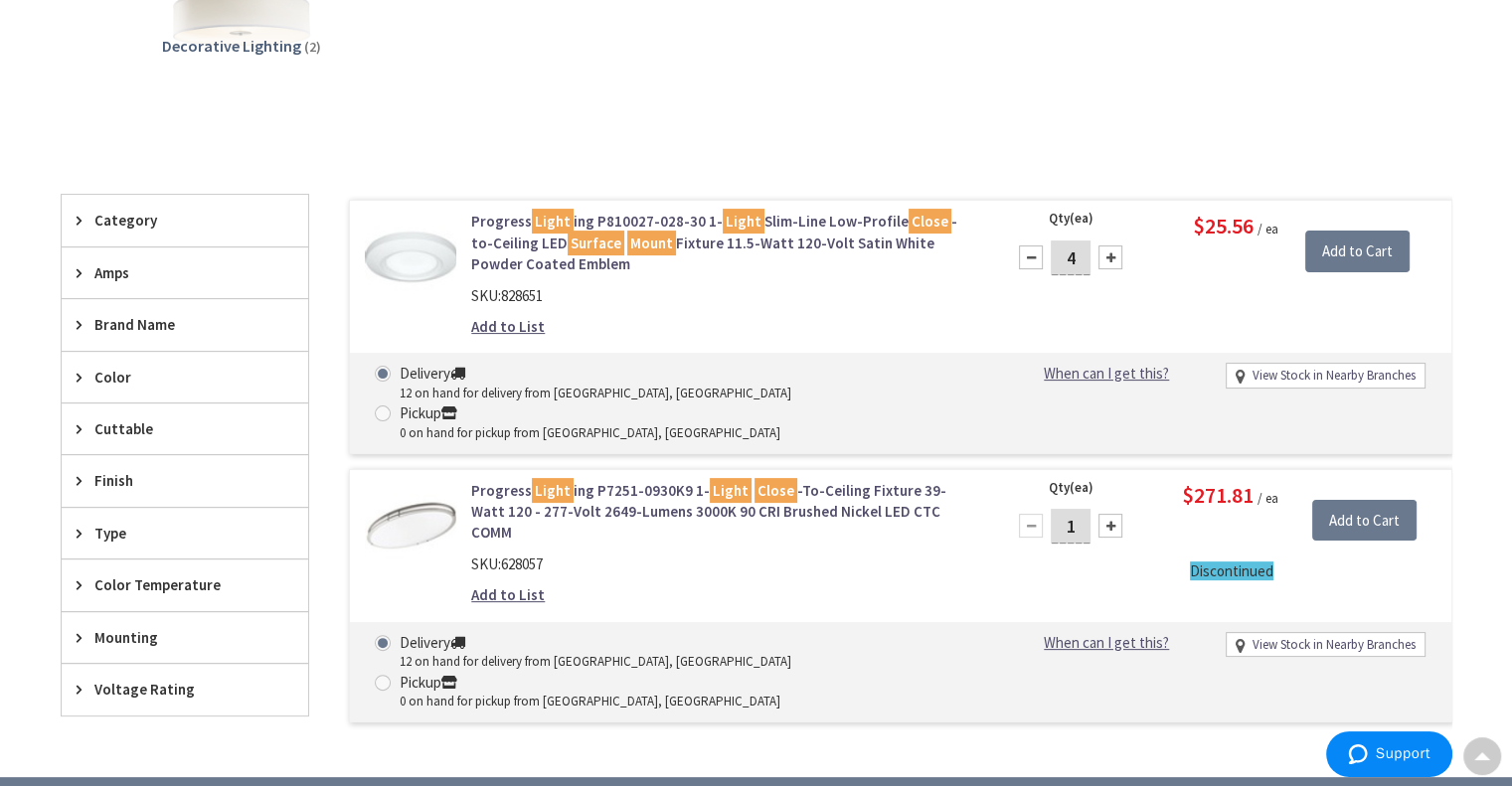 click at bounding box center [1031, 257] 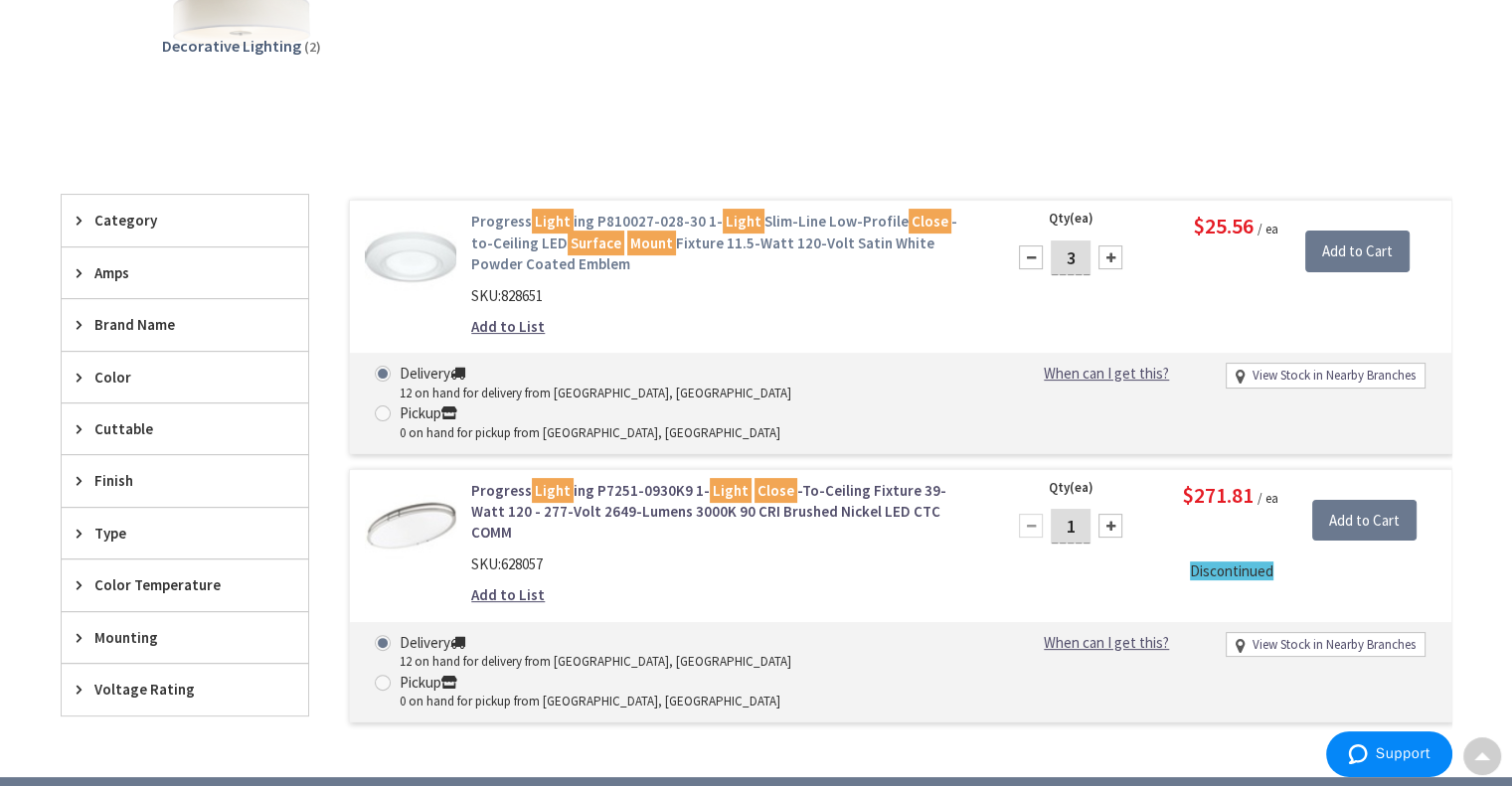 scroll, scrollTop: 0, scrollLeft: 0, axis: both 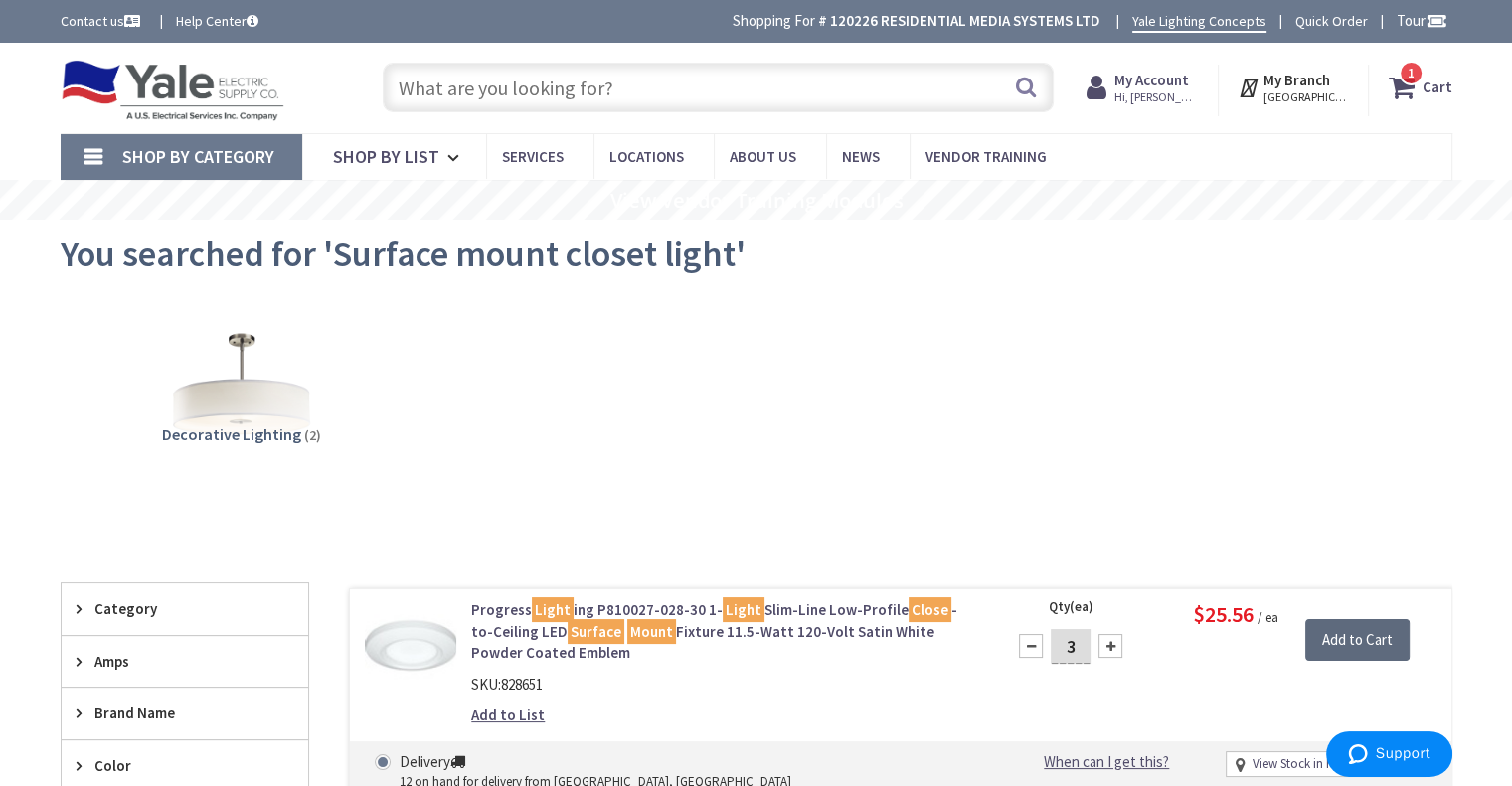 click on "Add to Cart" at bounding box center (1357, 640) 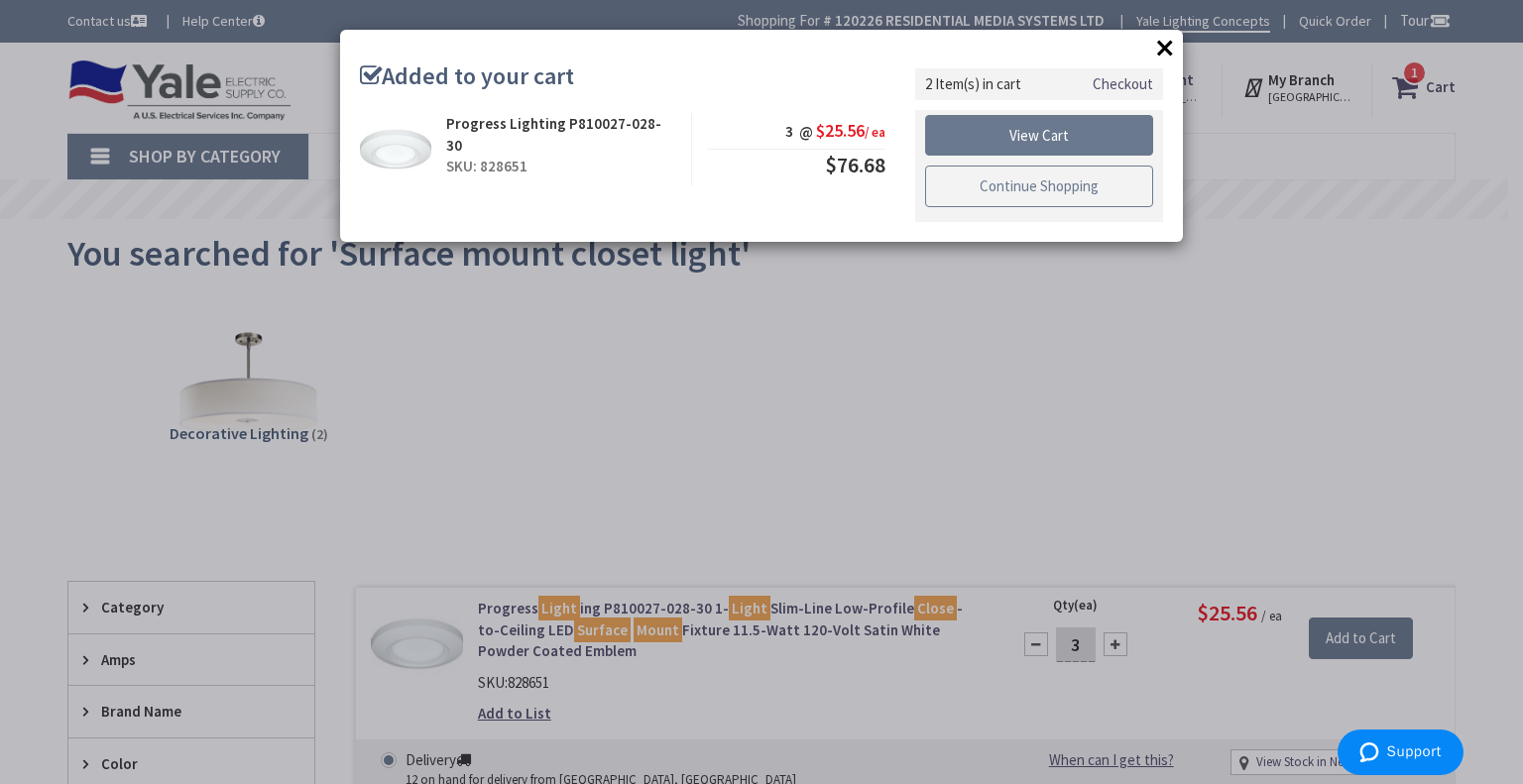 click on "Continue Shopping" at bounding box center [1039, 186] 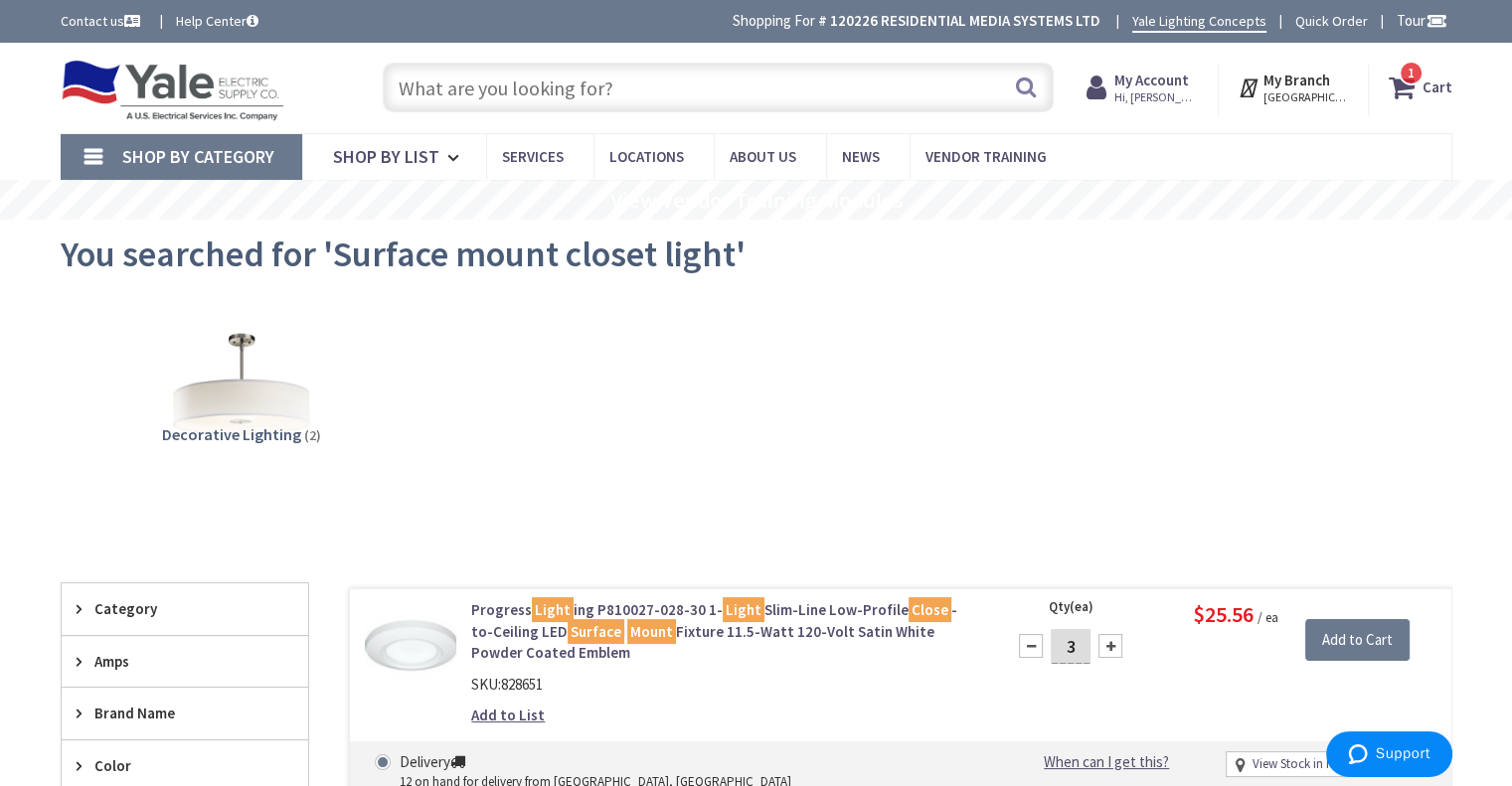 click at bounding box center [718, 87] 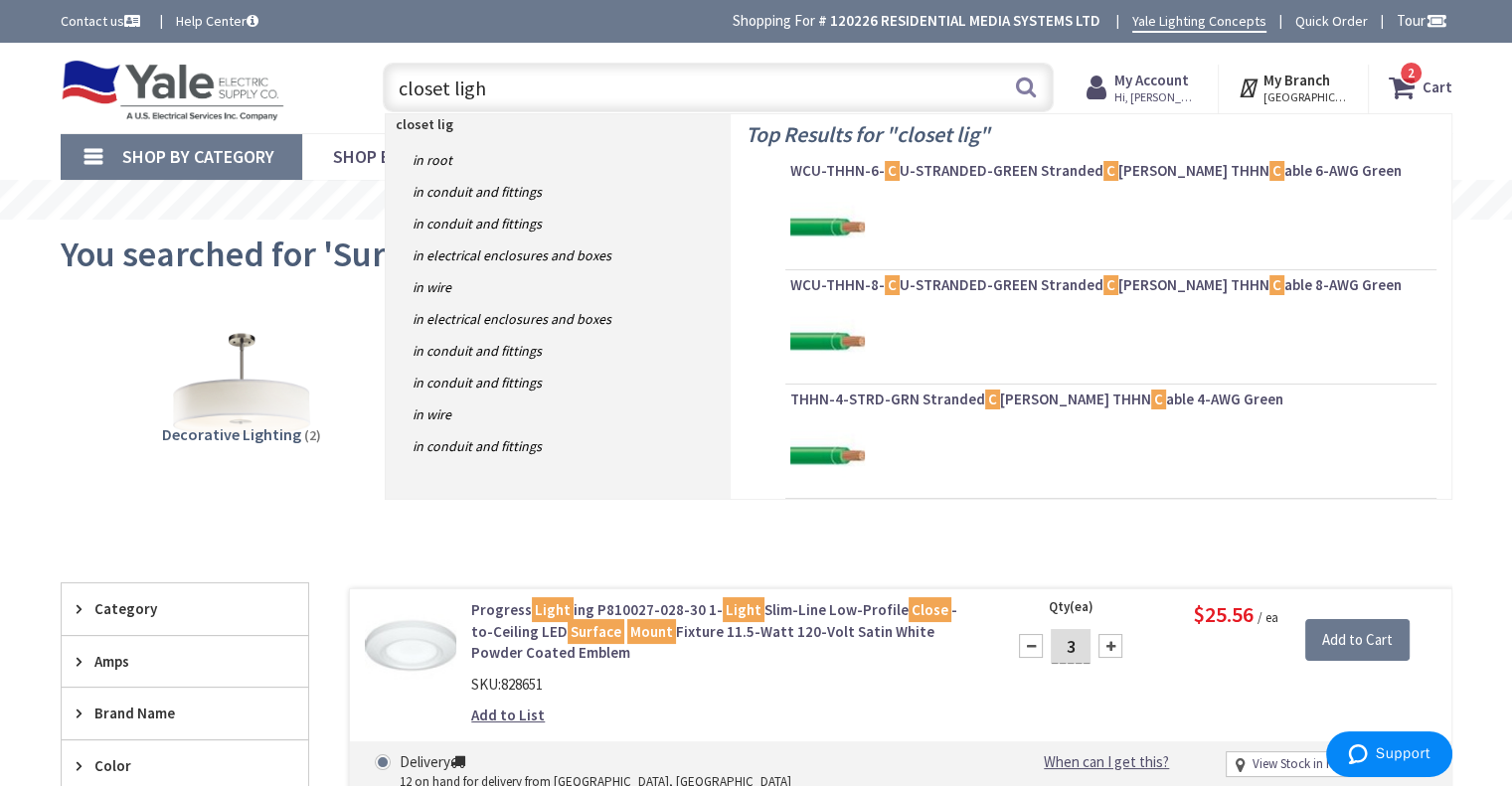 type on "closet light" 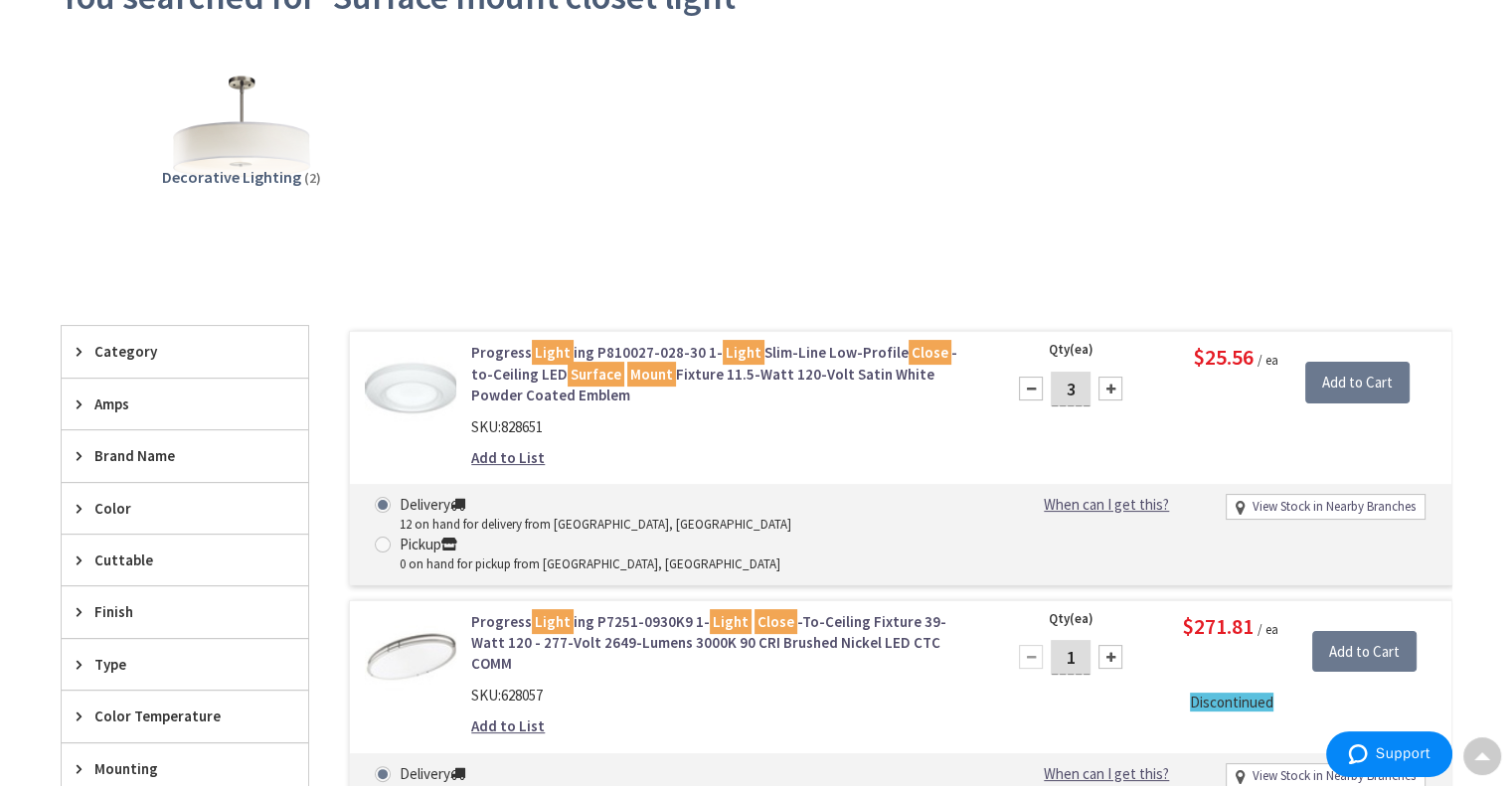 scroll, scrollTop: 237, scrollLeft: 0, axis: vertical 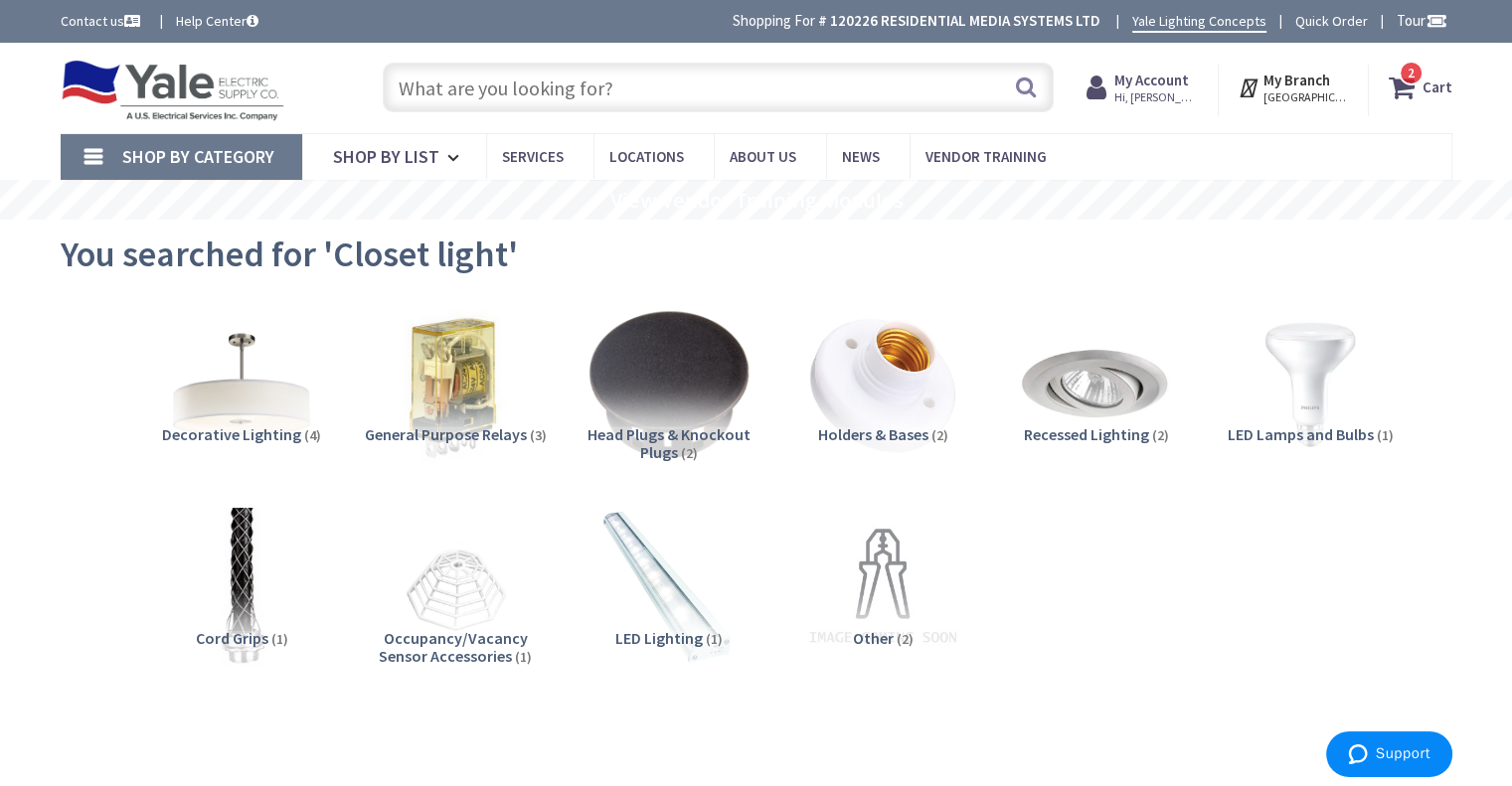 click at bounding box center [718, 87] 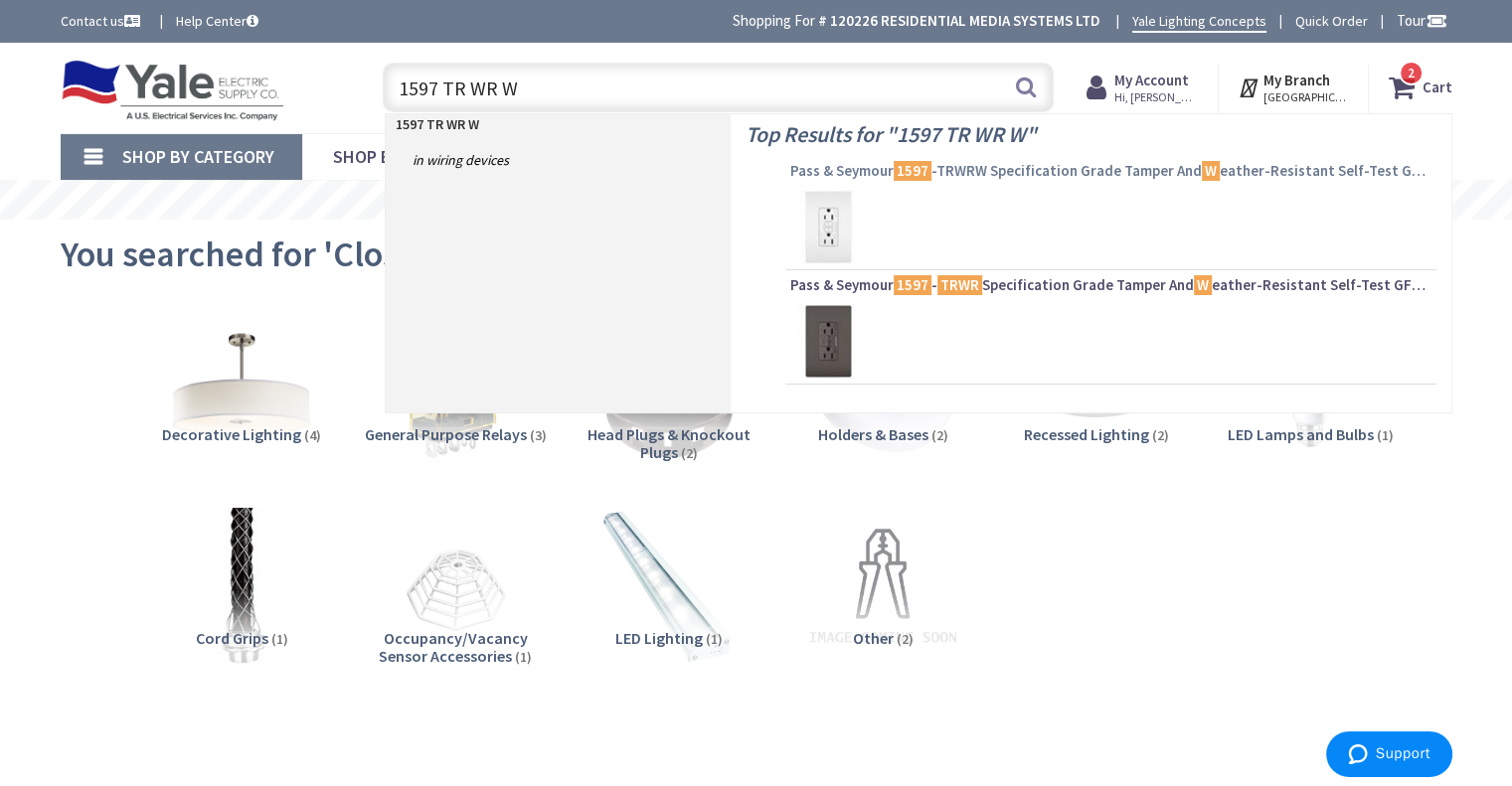 type on "1597 TR WR W" 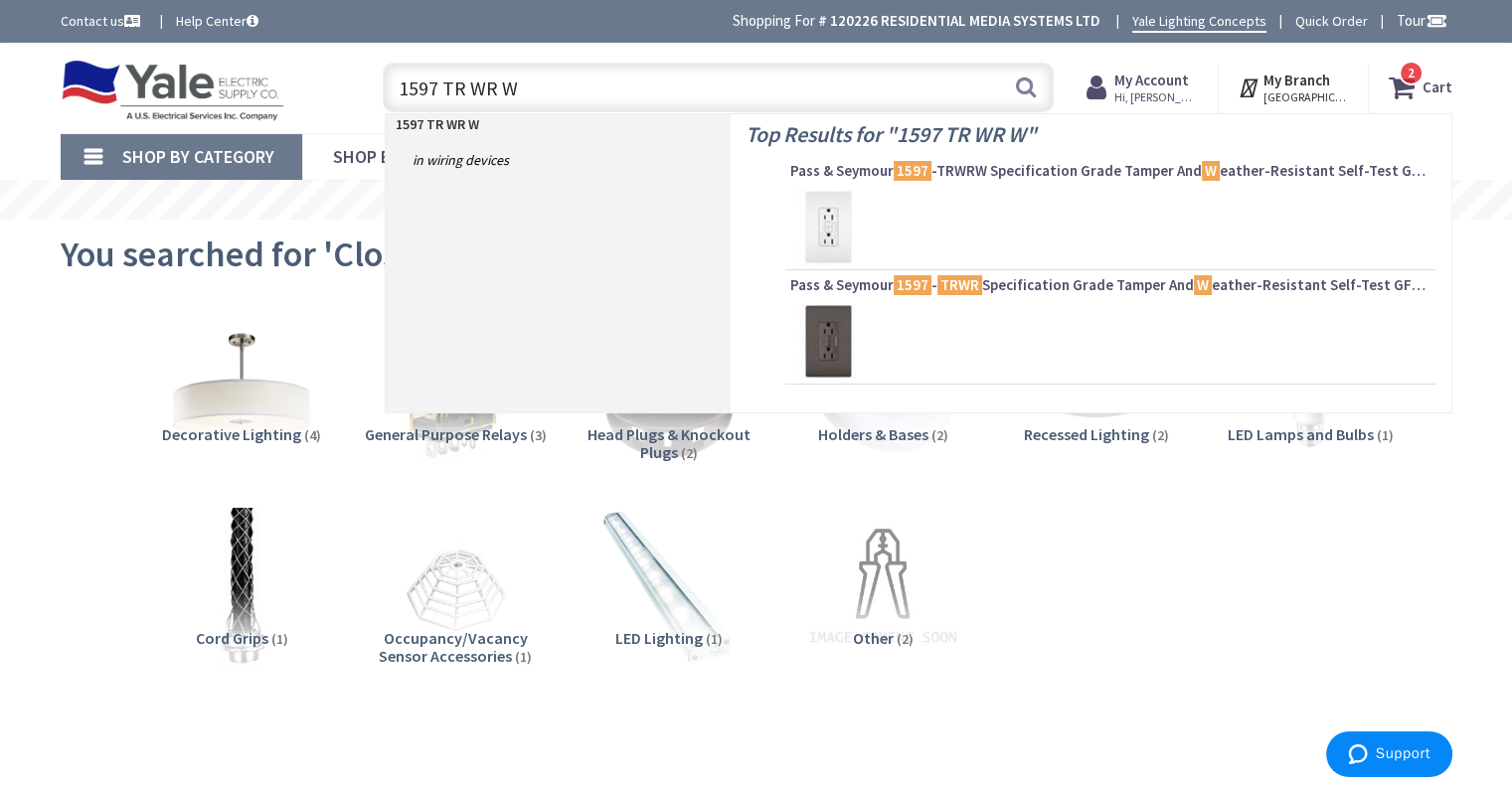 click on "Pass & Seymour  1597 -TRWRW Specification Grade Tamper And  W eather-Resistant Self-Test GFCI Duplex Receptacle 15-Amp 125-Volt AC NEMA 5-15R  W hite Radiant® TradeMaster®" at bounding box center (1110, 171) 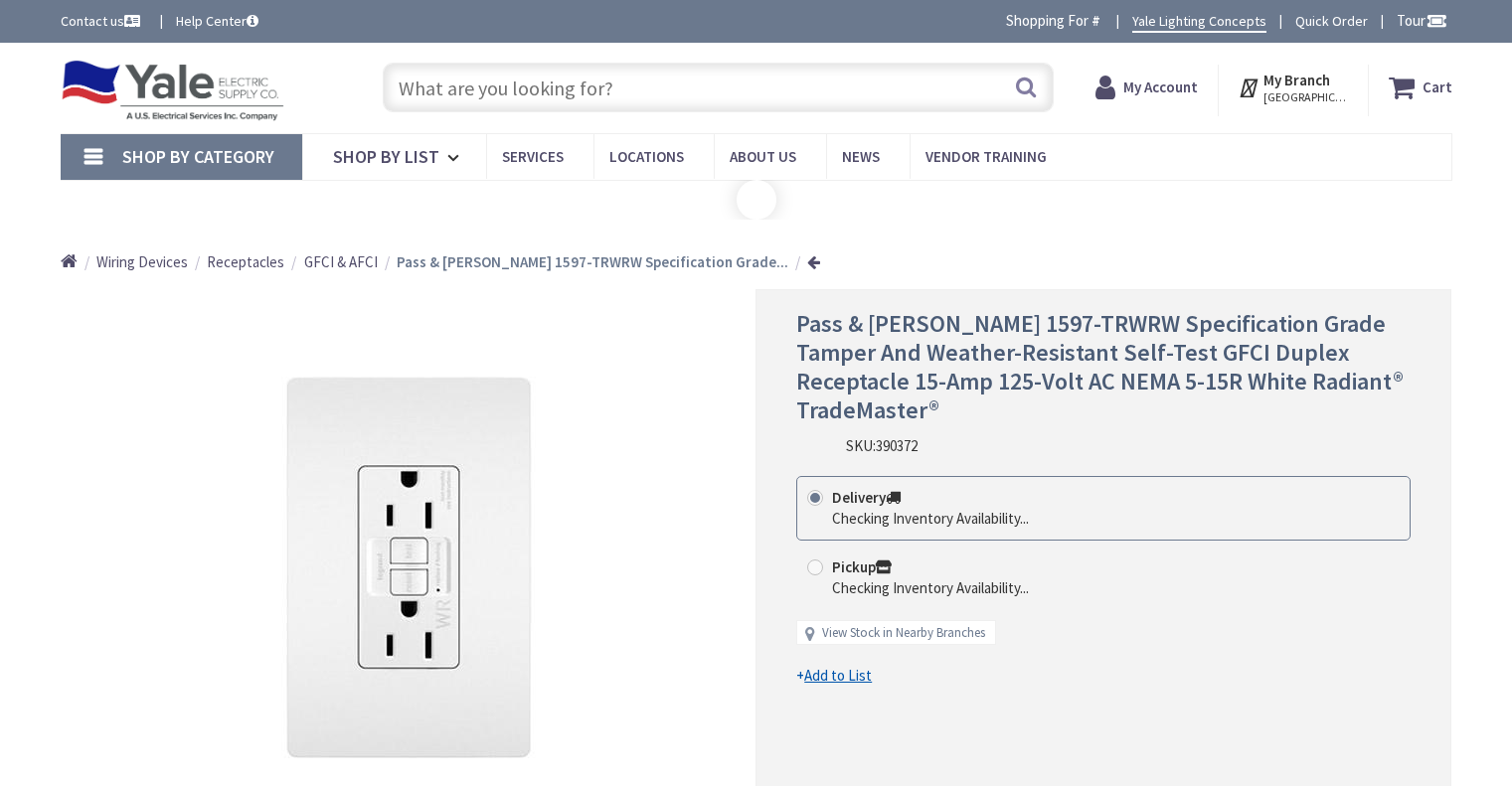 scroll, scrollTop: 0, scrollLeft: 0, axis: both 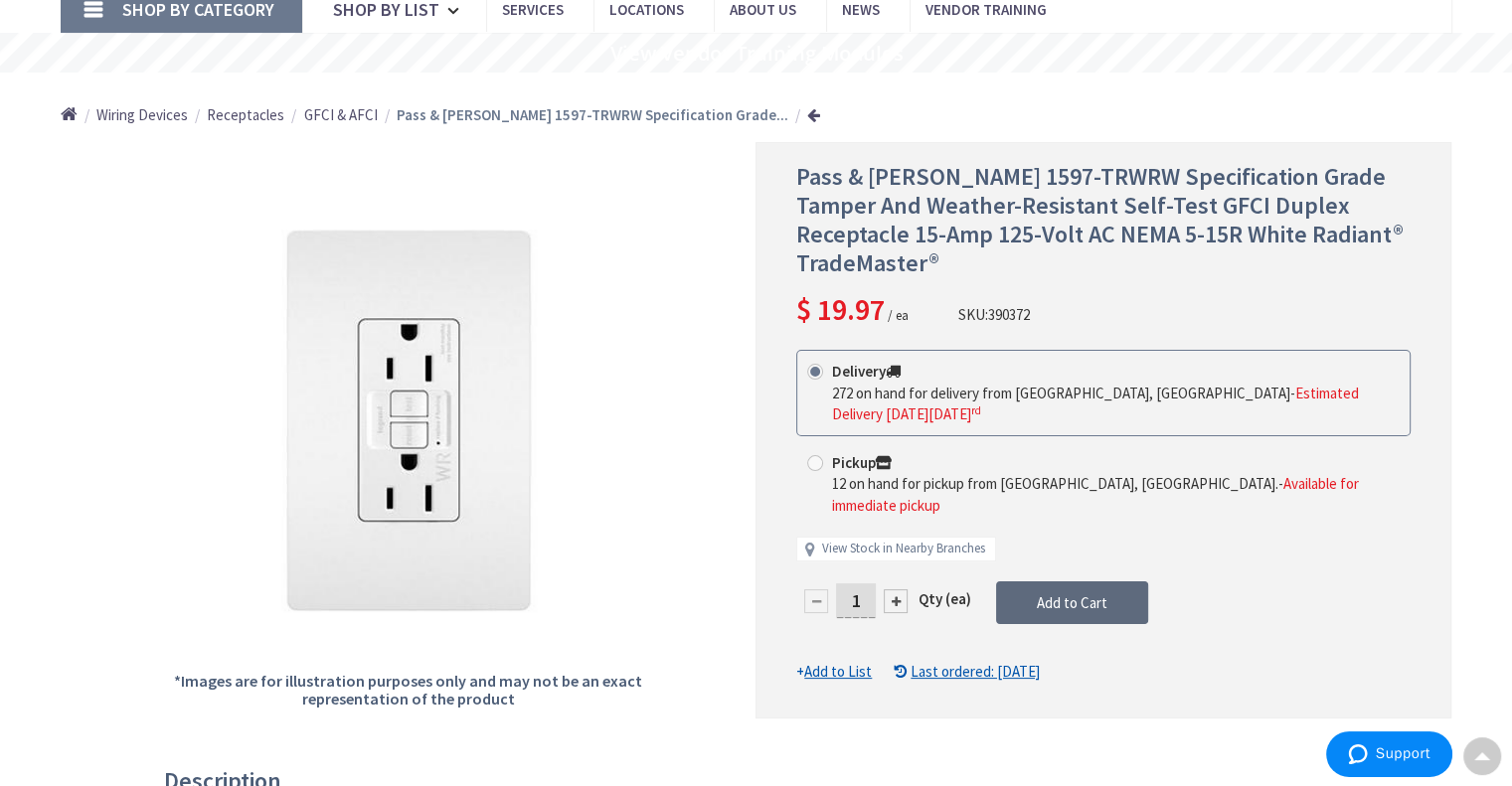 click on "Add to Cart" at bounding box center [1072, 602] 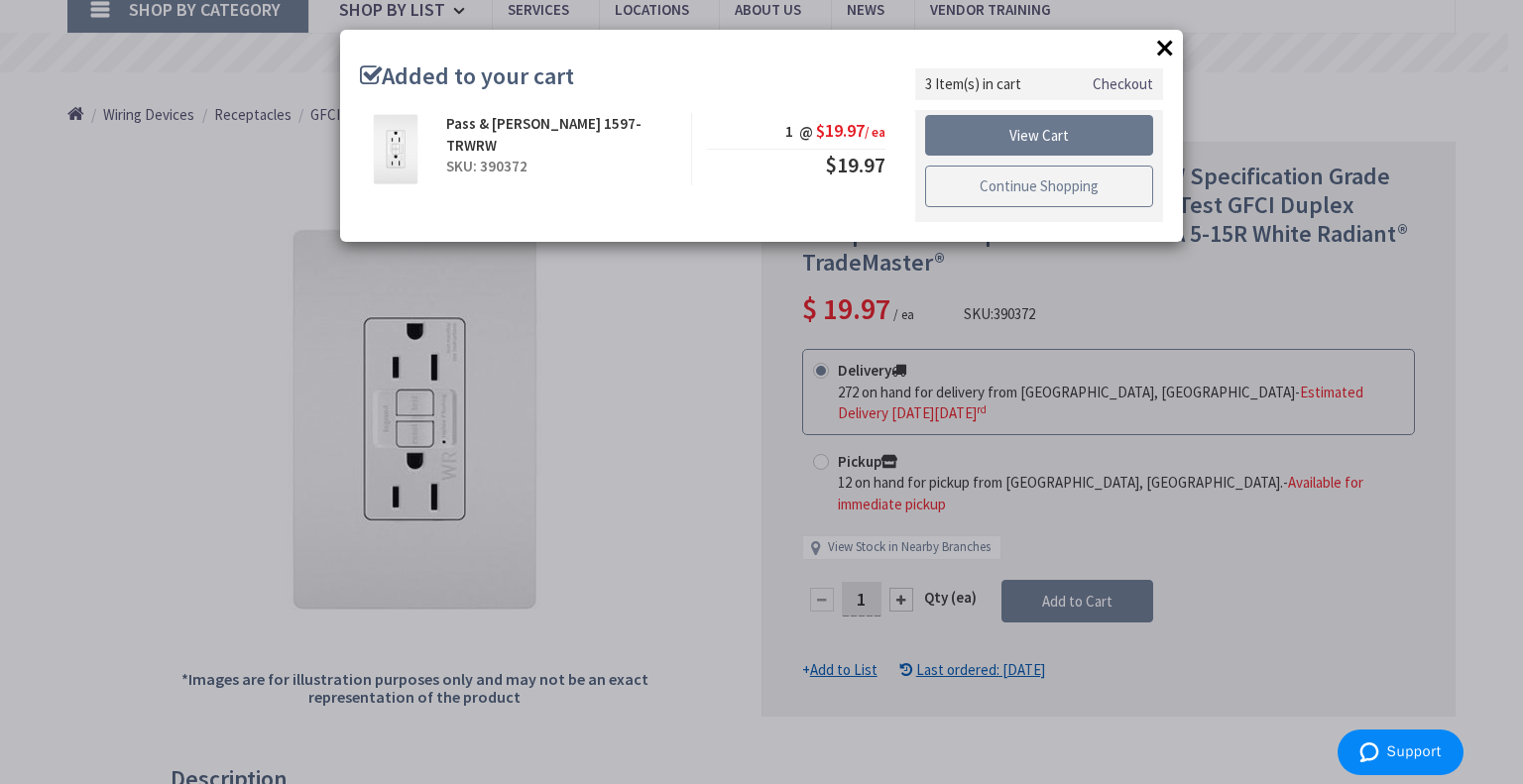 click on "Continue Shopping" at bounding box center (1039, 186) 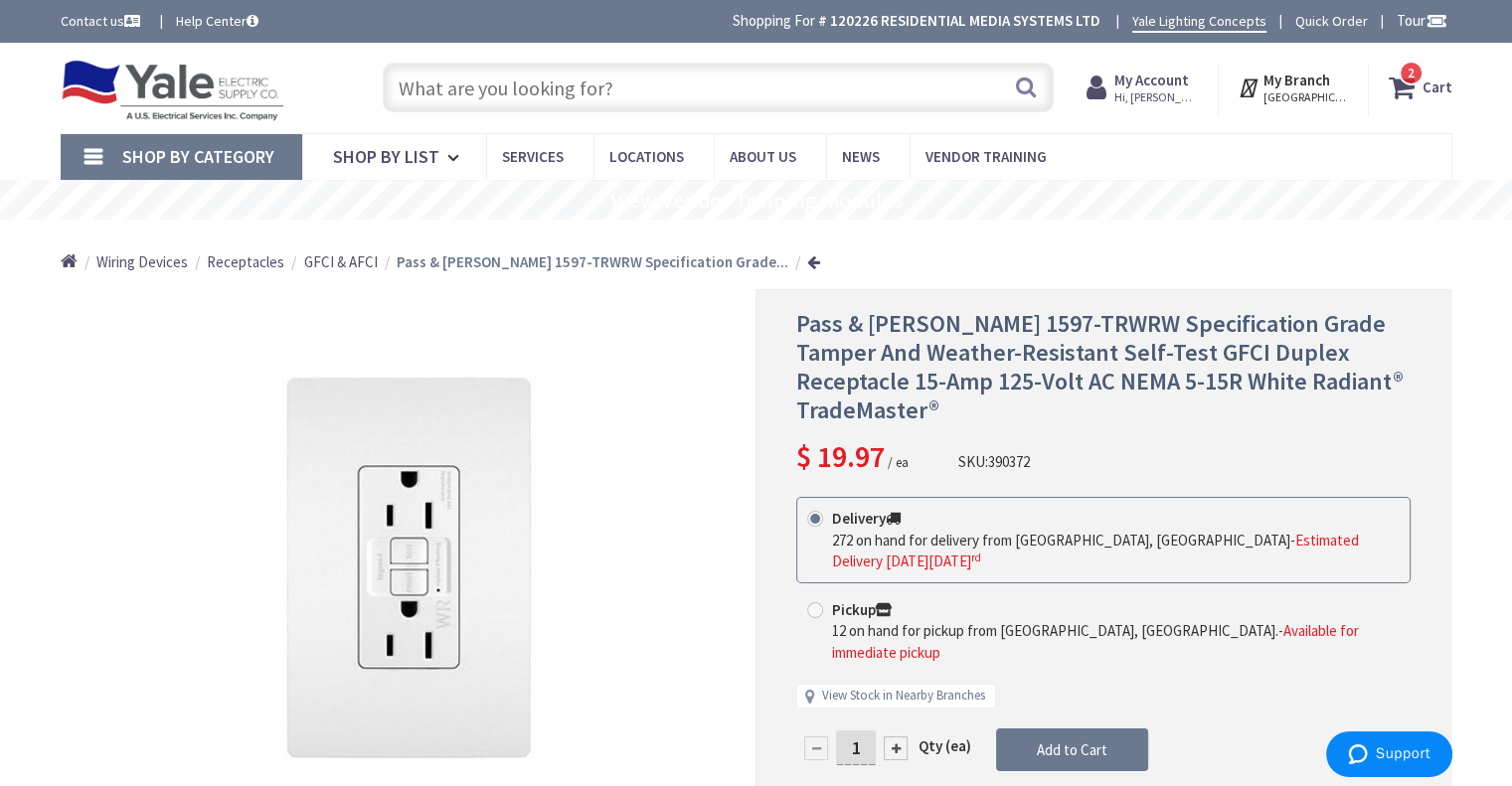 scroll, scrollTop: 0, scrollLeft: 0, axis: both 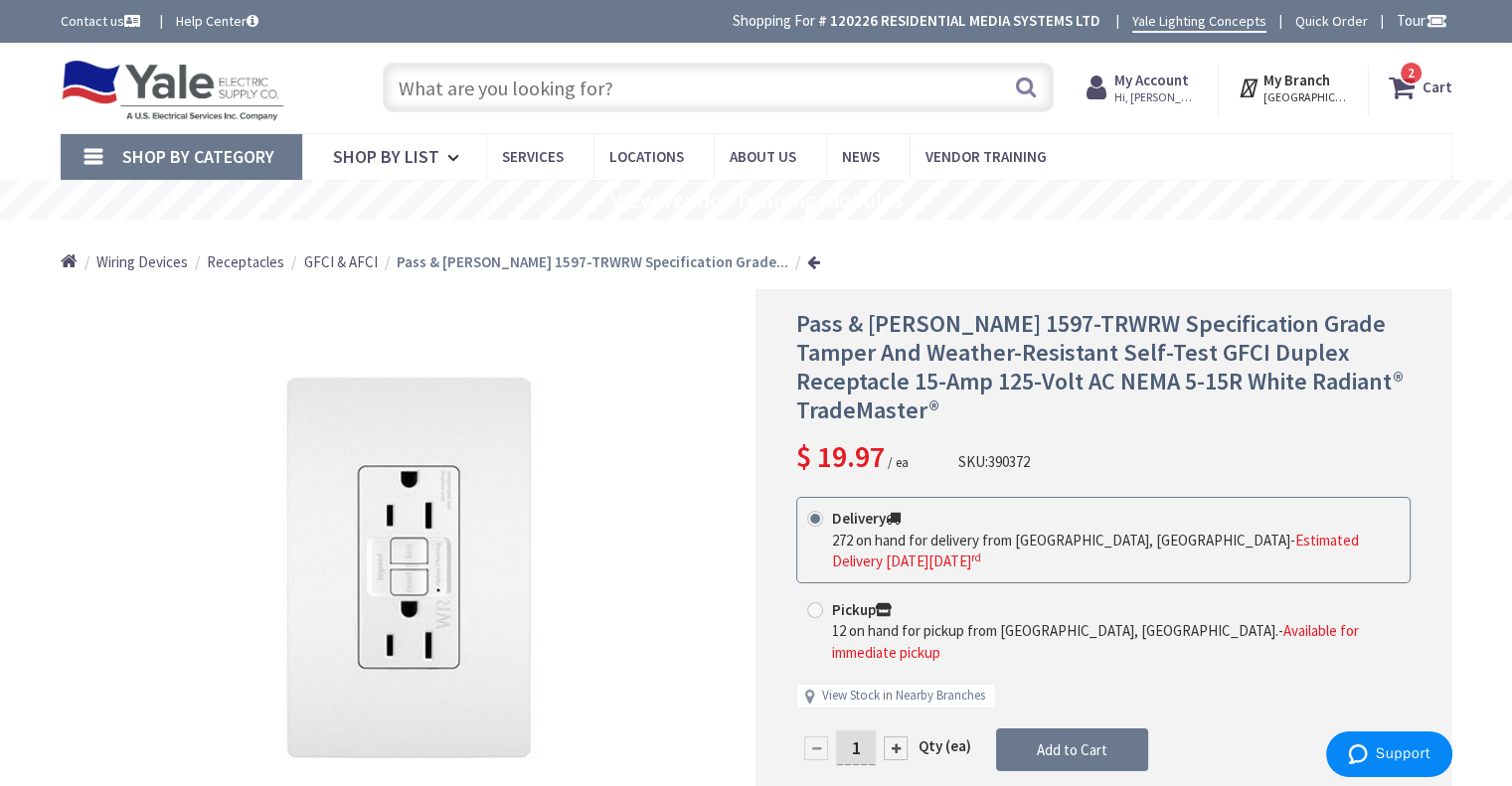 click at bounding box center (1406, 87) 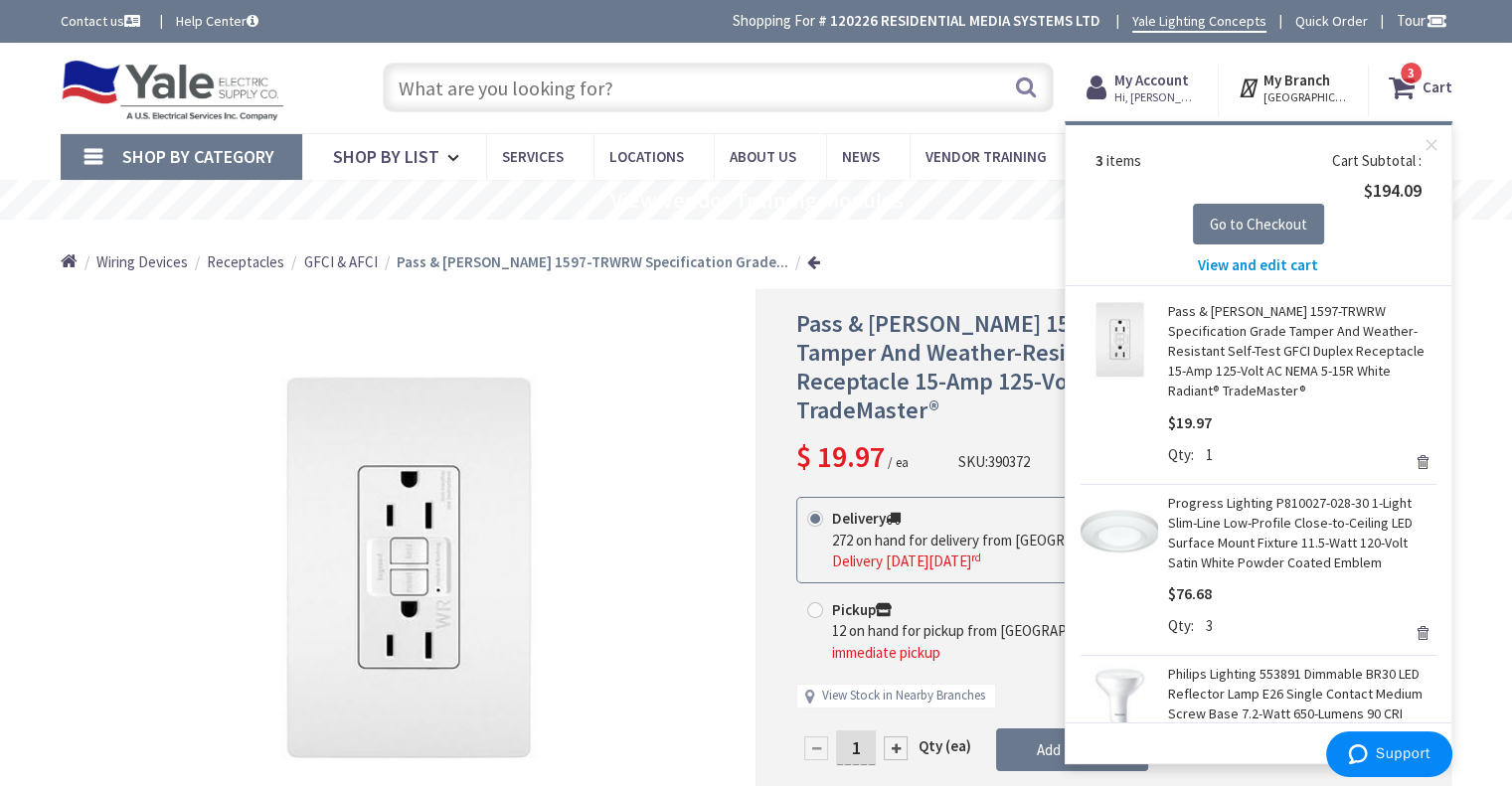 click on "Home
Wiring Devices
Receptacles
GFCI & AFCI
Pass & [PERSON_NAME] 1597-TRWRW Specification Grade..." at bounding box center (756, 254) 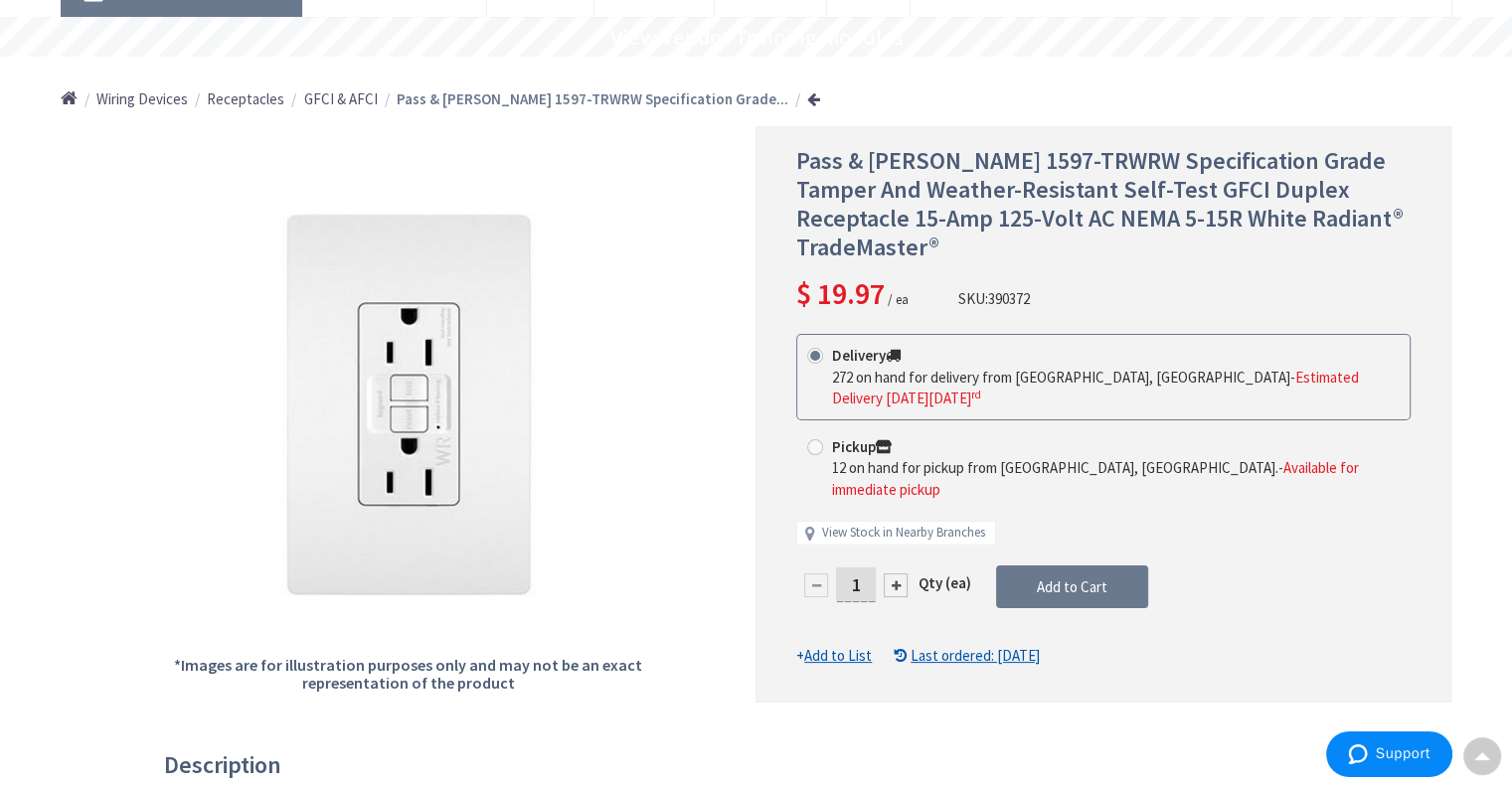 scroll, scrollTop: 0, scrollLeft: 0, axis: both 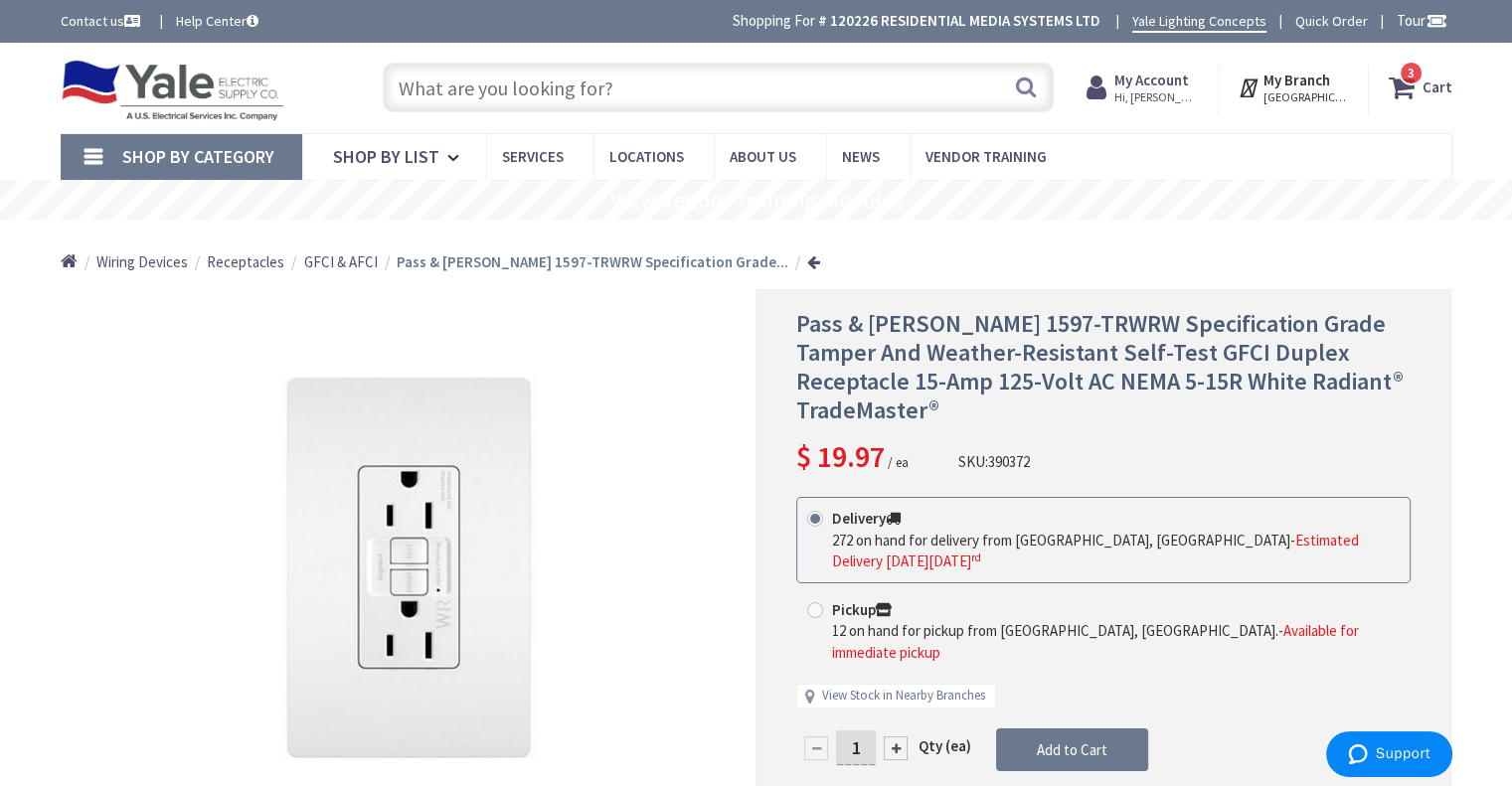 click at bounding box center [718, 87] 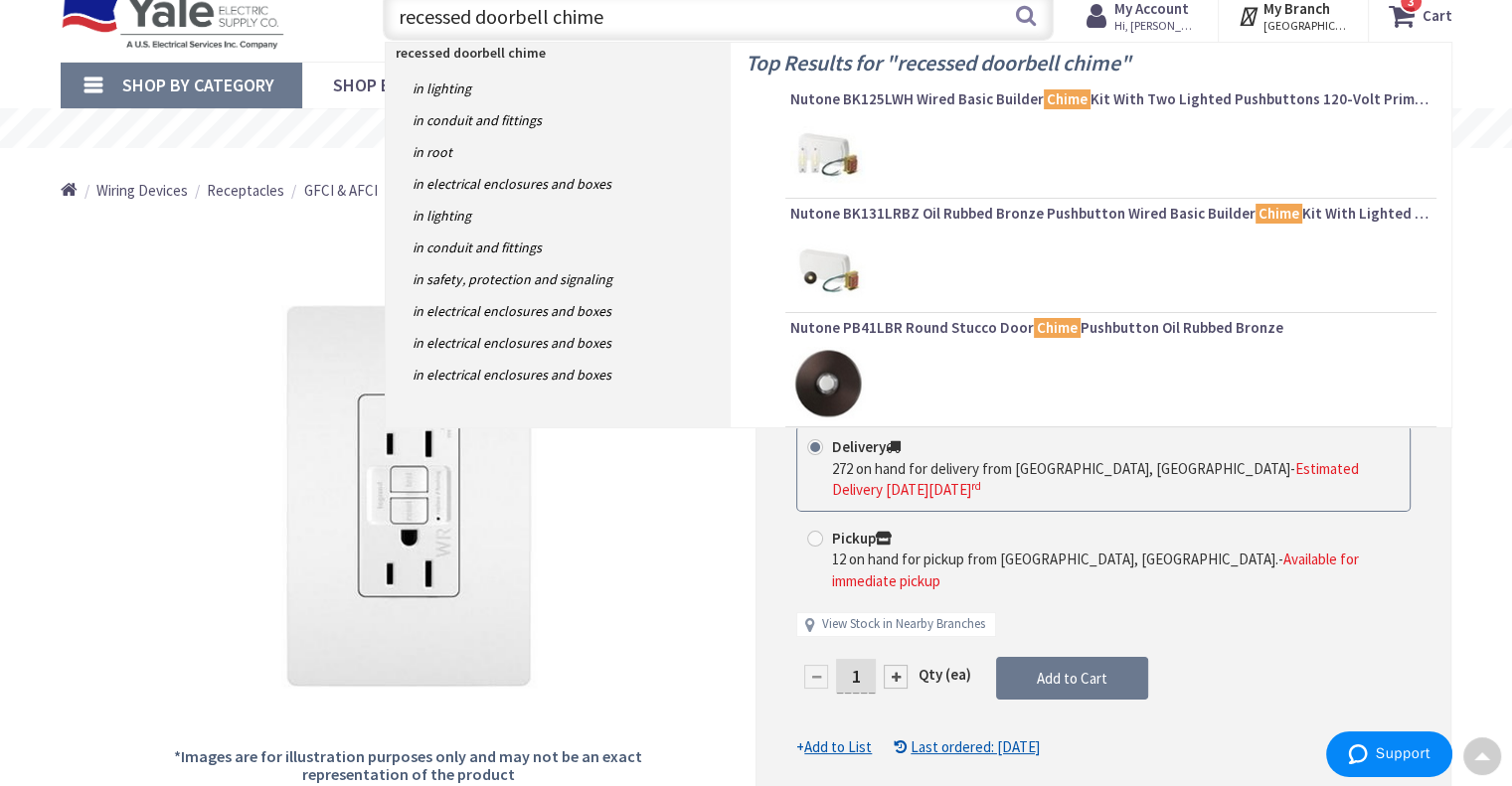 scroll, scrollTop: 72, scrollLeft: 0, axis: vertical 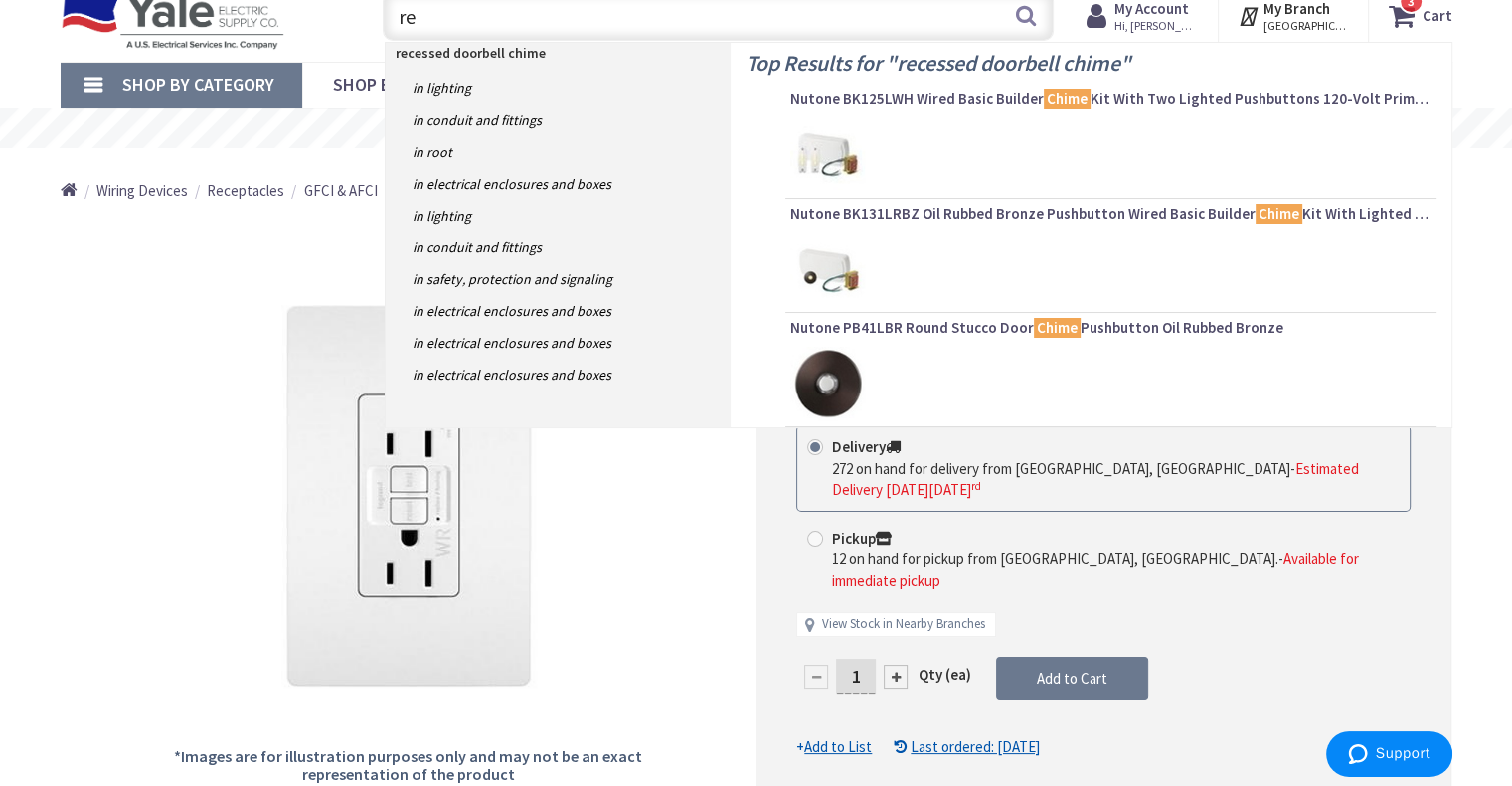 type on "r" 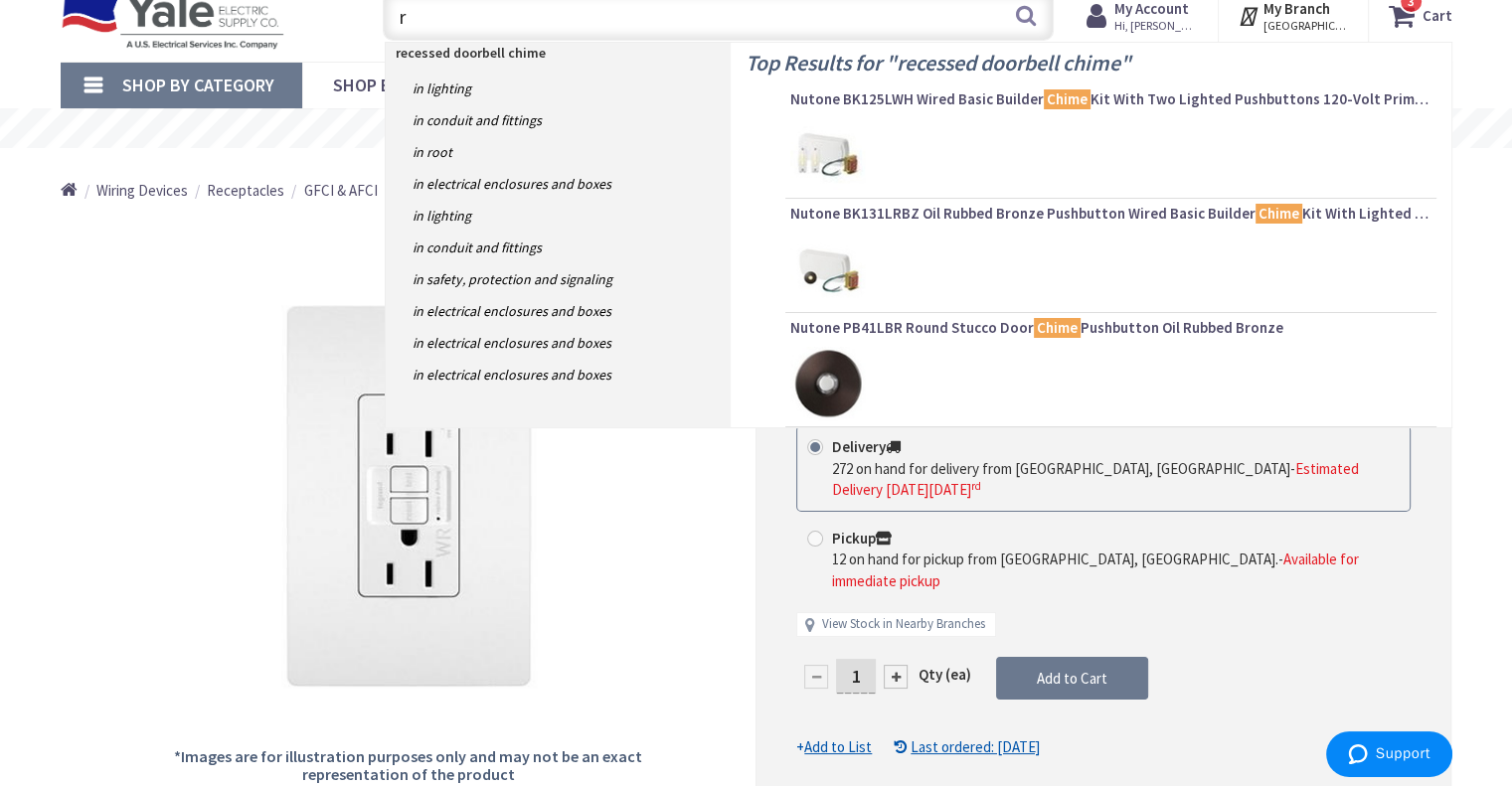 type 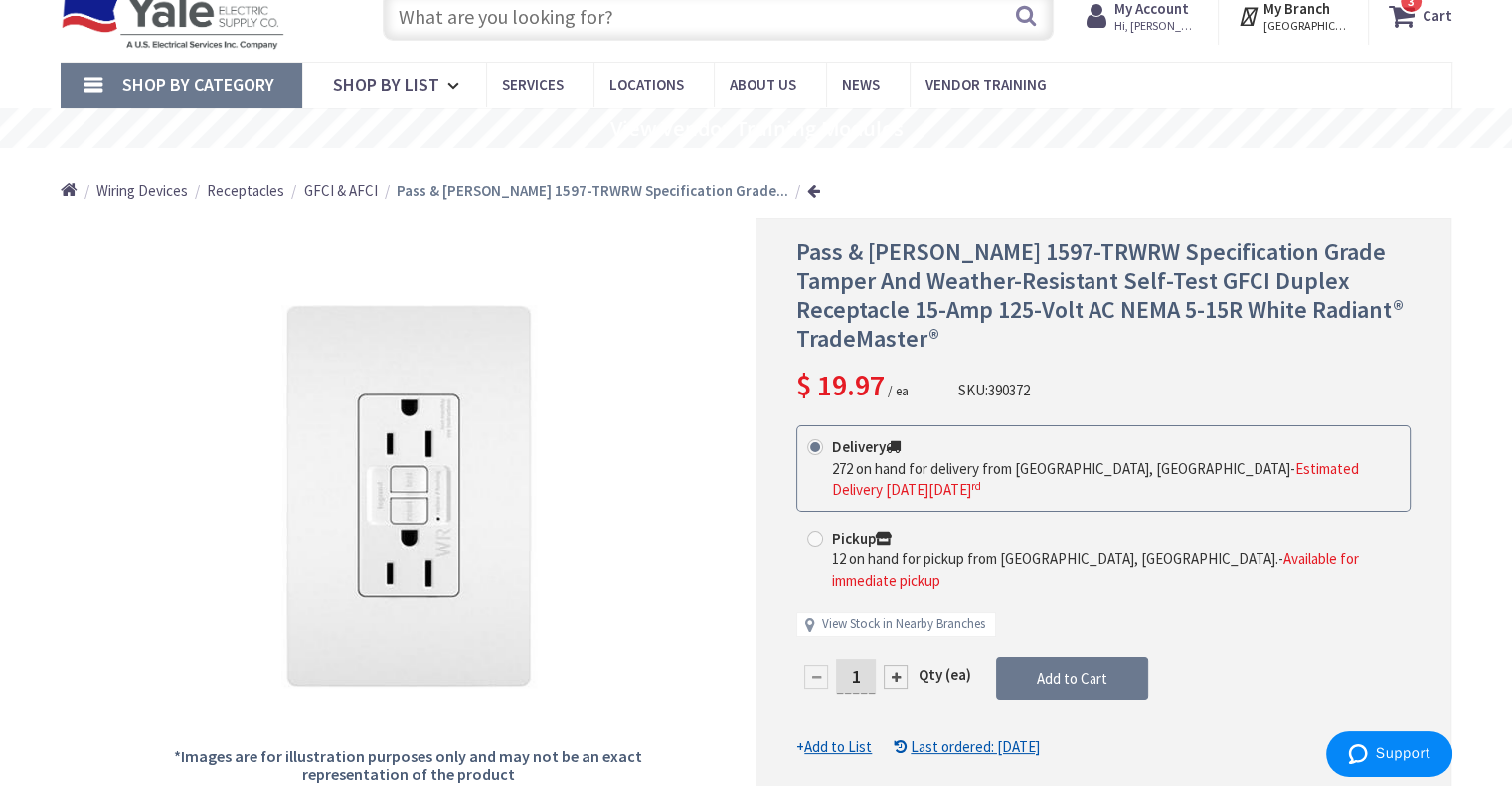 click on "Back
*Images are for illustration purposes only and may not be an exact representation of the product
Pass & [PERSON_NAME] 1597-TRWRW Specification Grade Tamper And Weather-Resistant Self-Test GFCI Duplex Receptacle 15-Amp 125-Volt AC NEMA 5-15R White Radiant® TradeMaster®
$" at bounding box center [756, 1316] 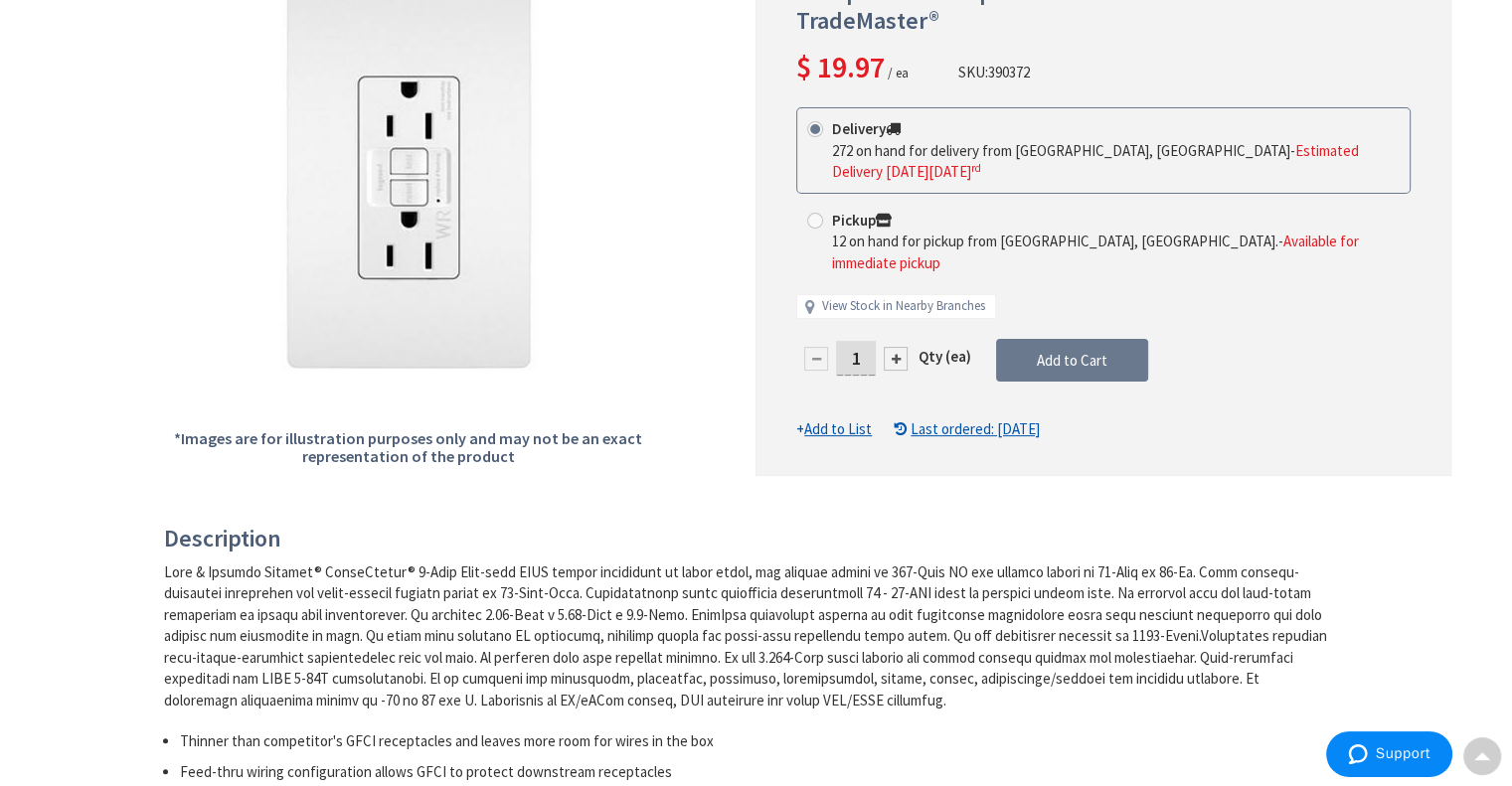 scroll, scrollTop: 0, scrollLeft: 0, axis: both 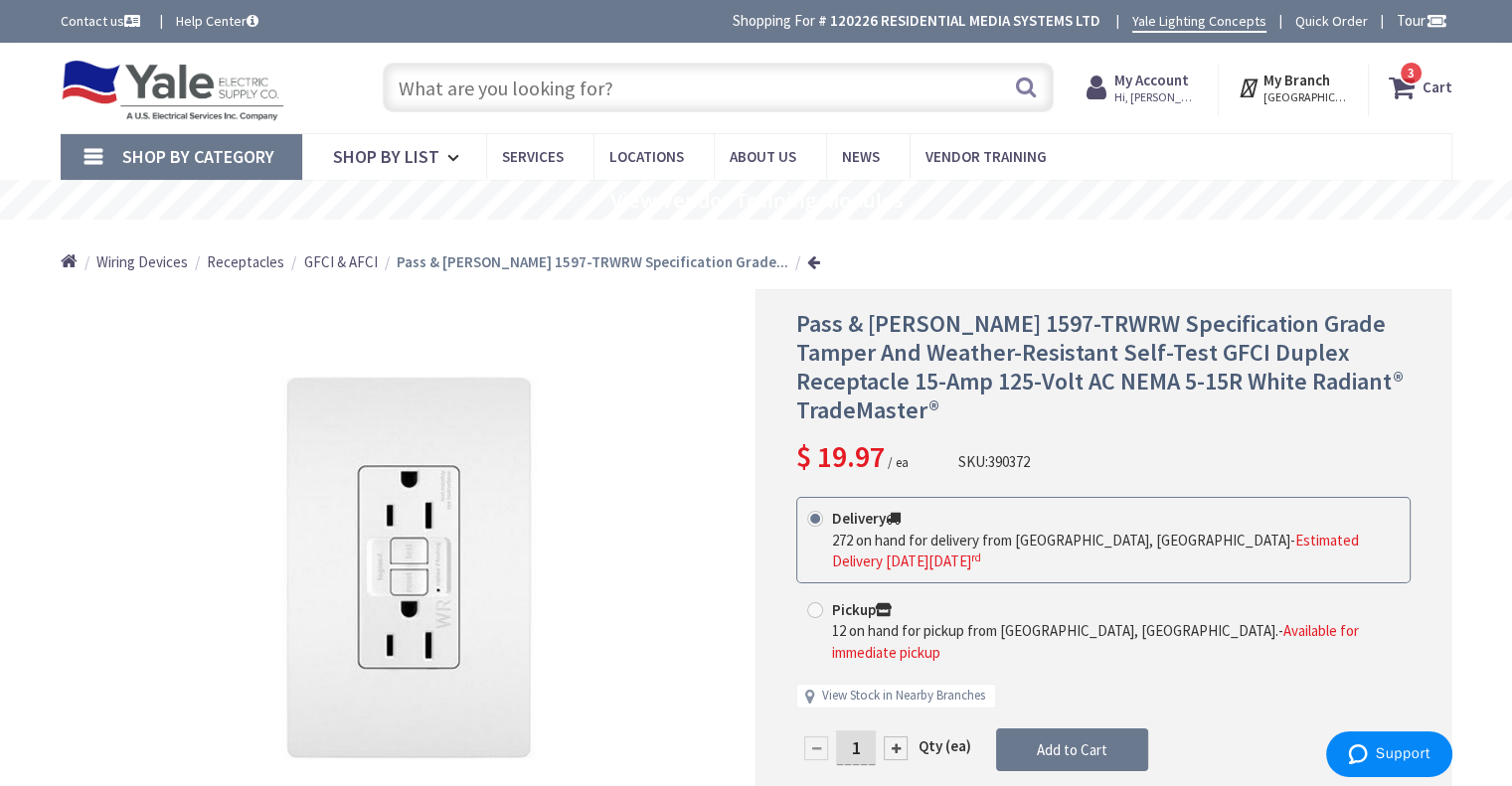 click on "Shop By Category
Conduit and Fittings Cable Tray & Accessories Cable Trays Cable Tray Fittings & Accessories Cable Tray Ladders Conduit Fittings Combination Fittings Conduit Bushings Conduit Fitting Bodies Conduit Lock Nuts Conduit Nipples Conduit Reducing Washers Covers & Gaskets EMT Fittings ENT & Innerduct Fittings Expansion Fittings Flex Fittings Hazardous Location Fittings Liquid Tight Fittings PVC Coated Conduit Fittings PVC Conduit Fittings Rigid Conduit Fittings Drains & Breathers Service Entrance Fittings Metal Clad Fittings Hangers, Clamps & Supports Conduit Clips & Clamps Conduit Spacers Conduit Straps Hangers Beam Clamps Supports Metallic Conduit Flexible Metallic Conduit Electrical Metallic Conduit (EMT) Intermediate Metallic Conduit (IMC) PVC Coated Conduit Rigid Metallic Conduit (RMC) Liquidtight Metallic Conduit (LTMC) Non-Metallic Conduit Flexible Non-Metallic Conduit Electrical Non-Metallic Tubing (ENT) HVAC" at bounding box center (756, 157) 